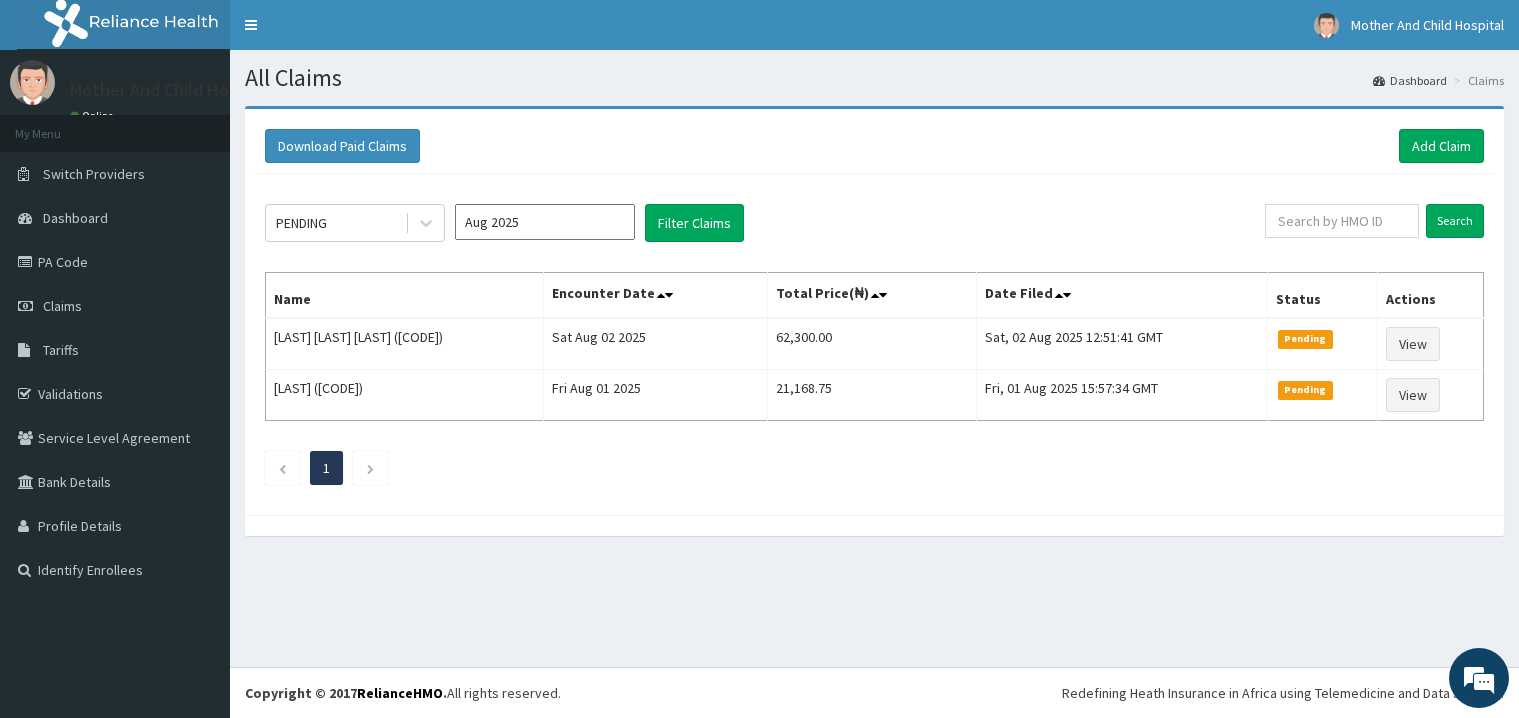 scroll, scrollTop: 0, scrollLeft: 0, axis: both 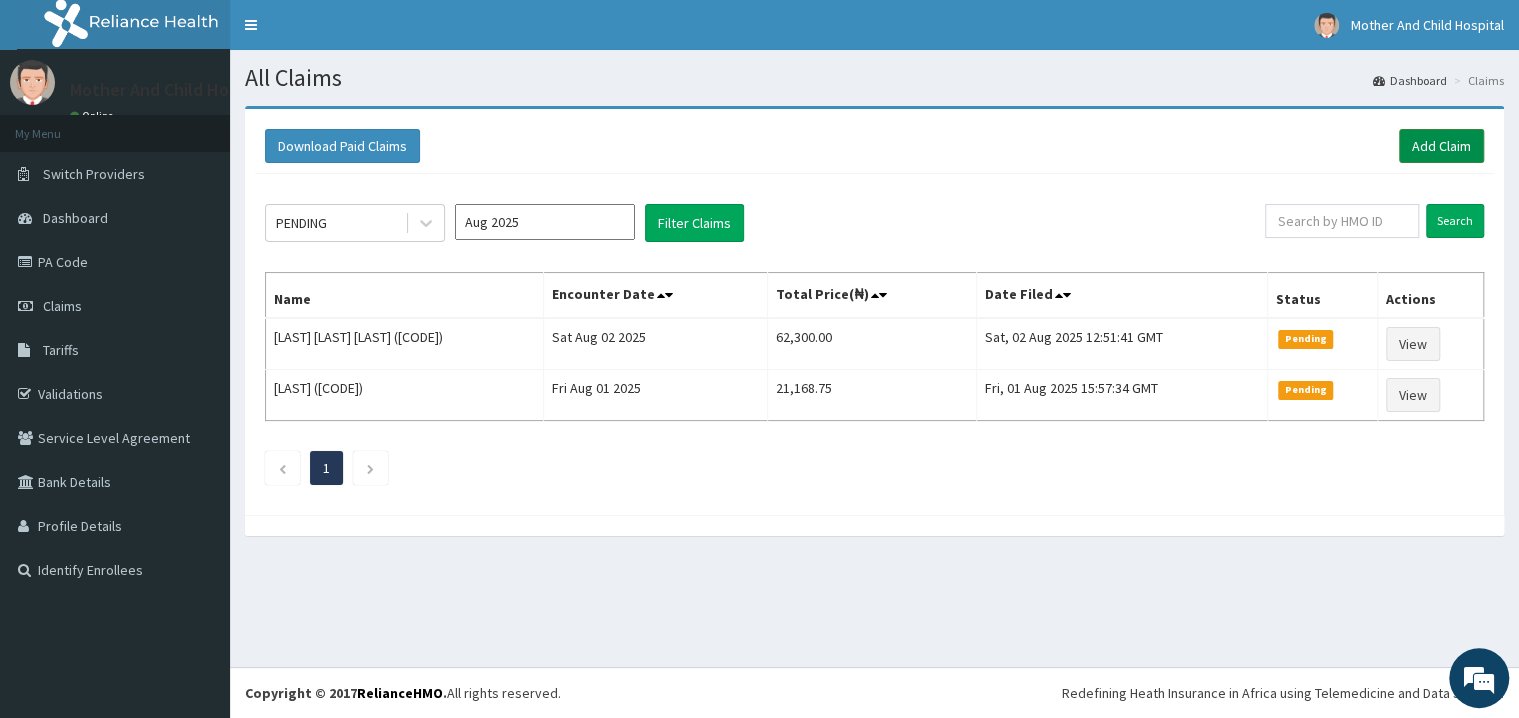 click on "Add Claim" at bounding box center [1441, 146] 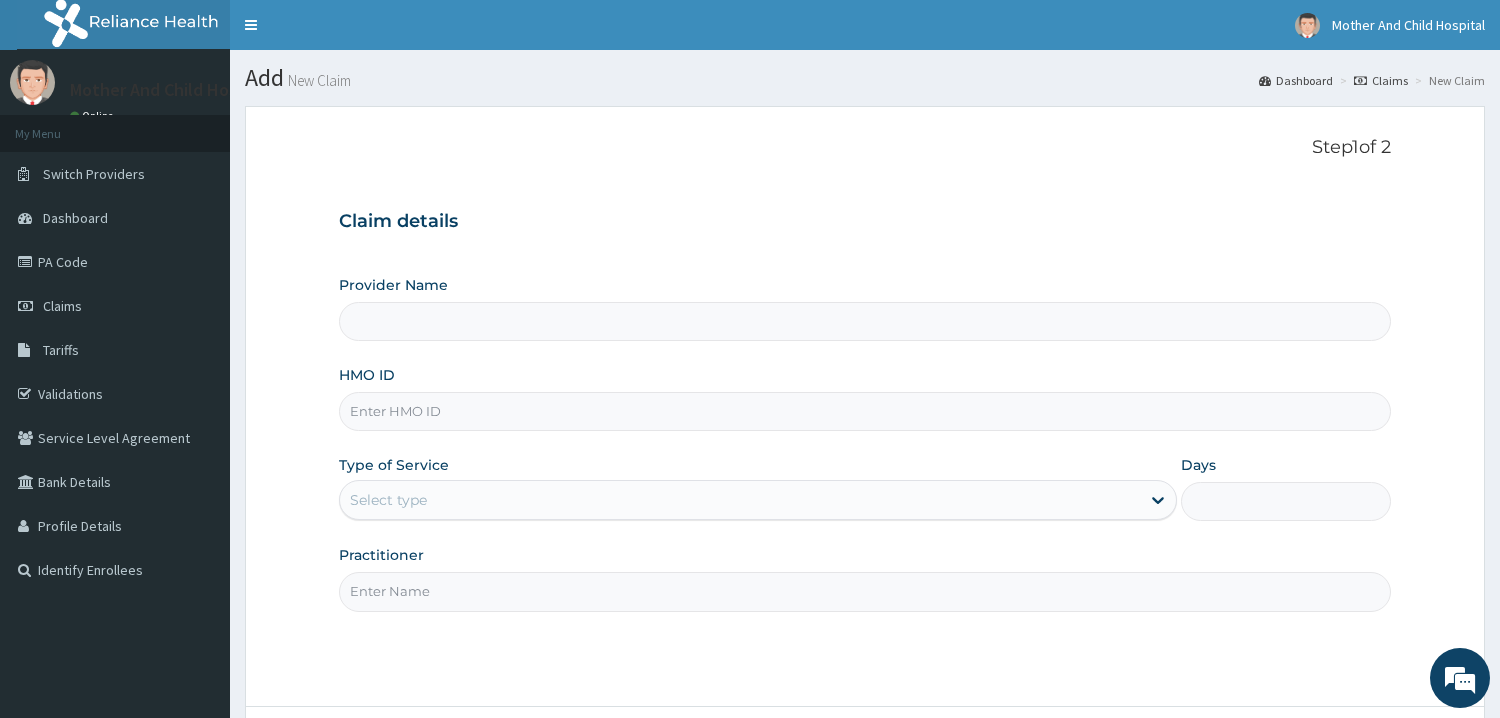 scroll, scrollTop: 0, scrollLeft: 0, axis: both 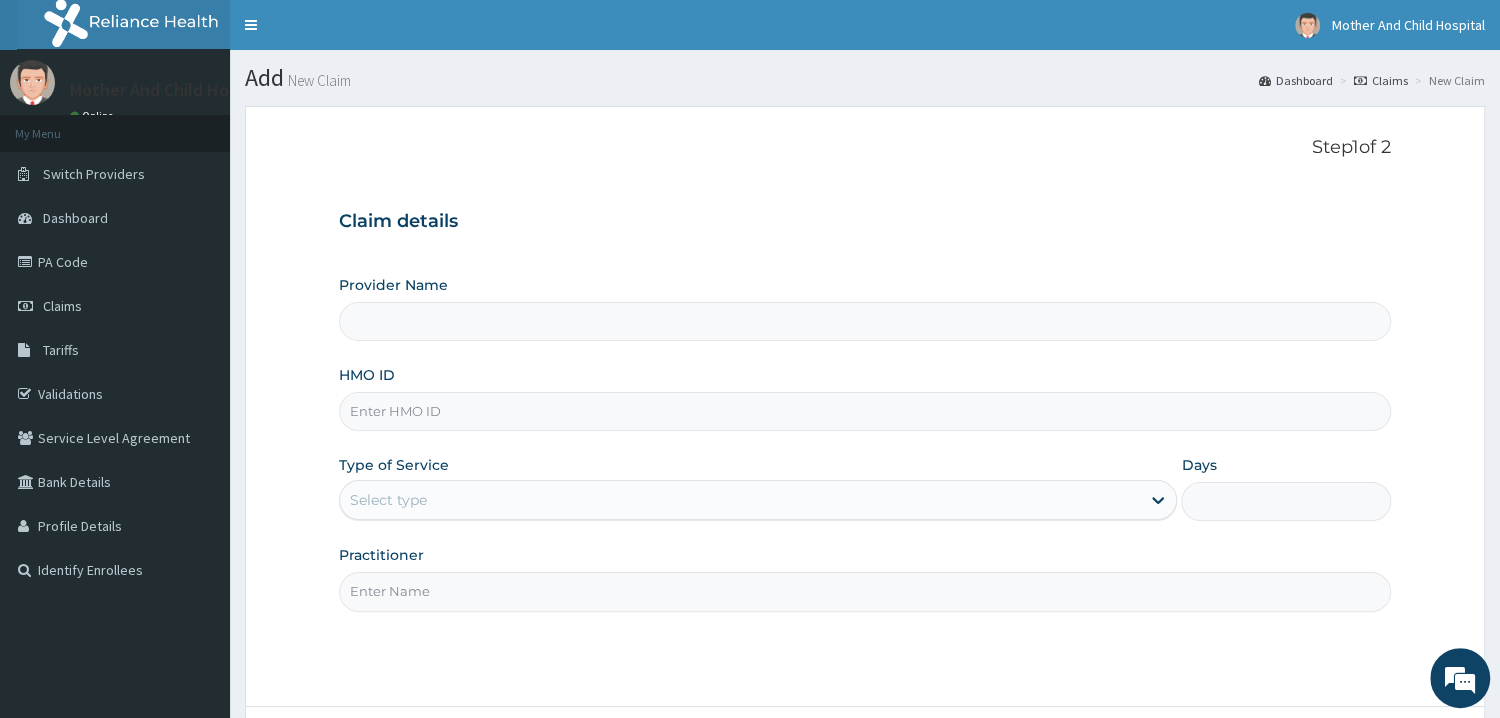 type on "Mother and Child Hospital - Omole" 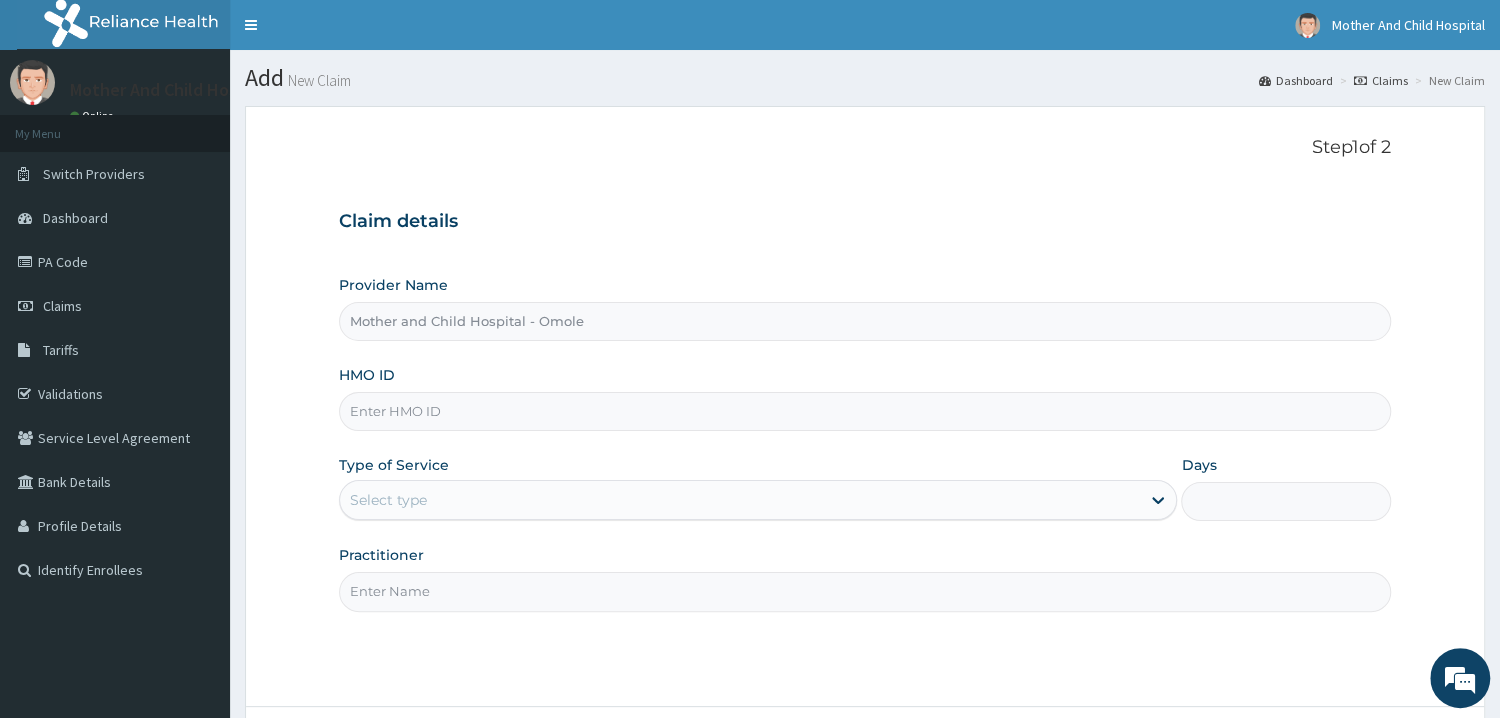 click on "HMO ID" at bounding box center (865, 411) 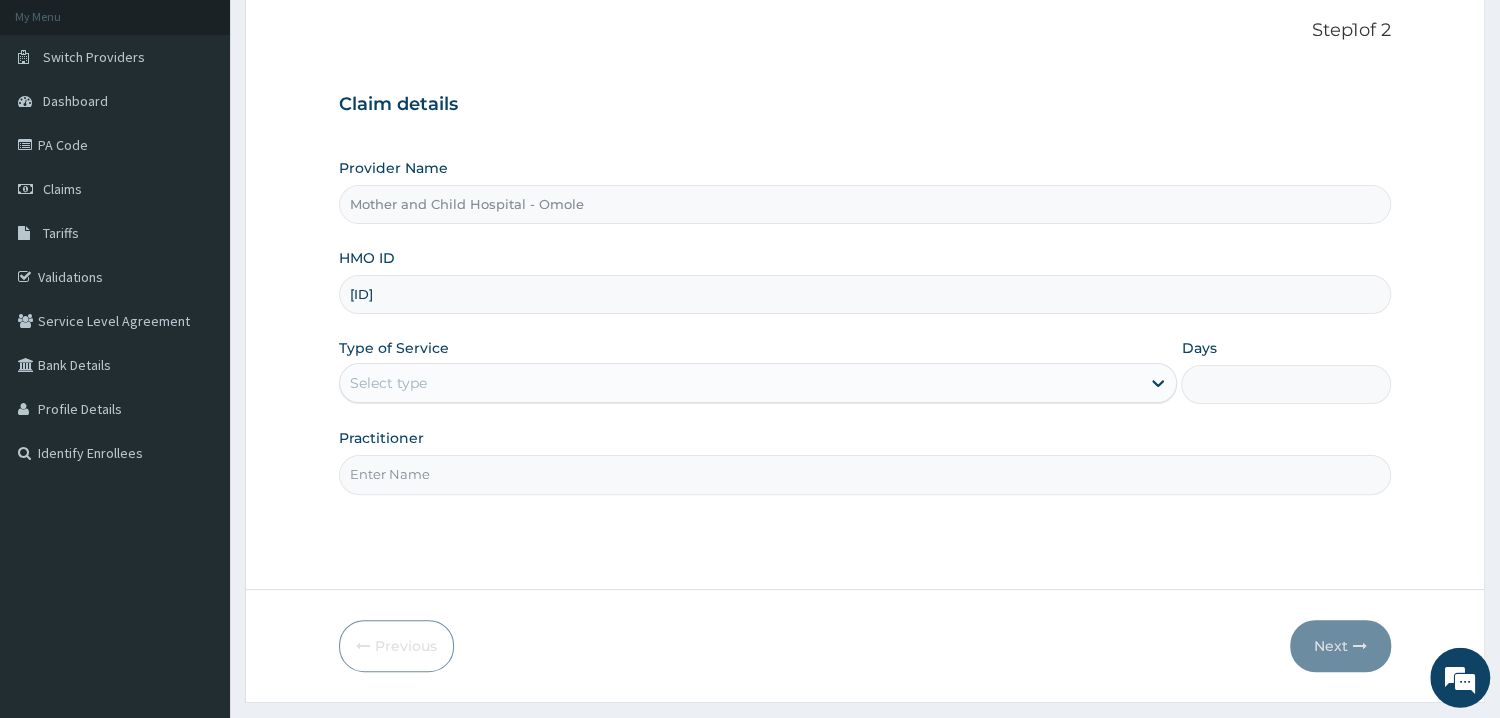 scroll, scrollTop: 168, scrollLeft: 0, axis: vertical 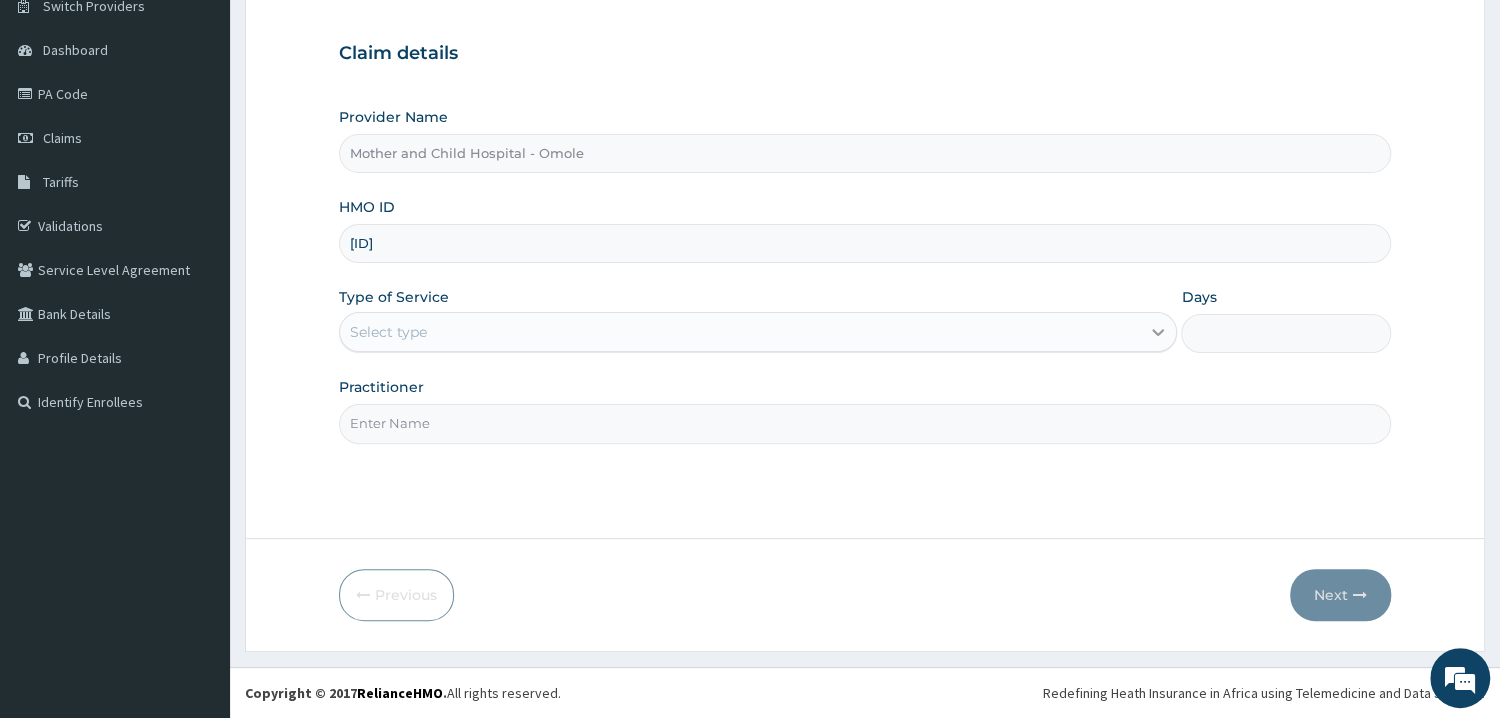 type on "PRS/10015/C" 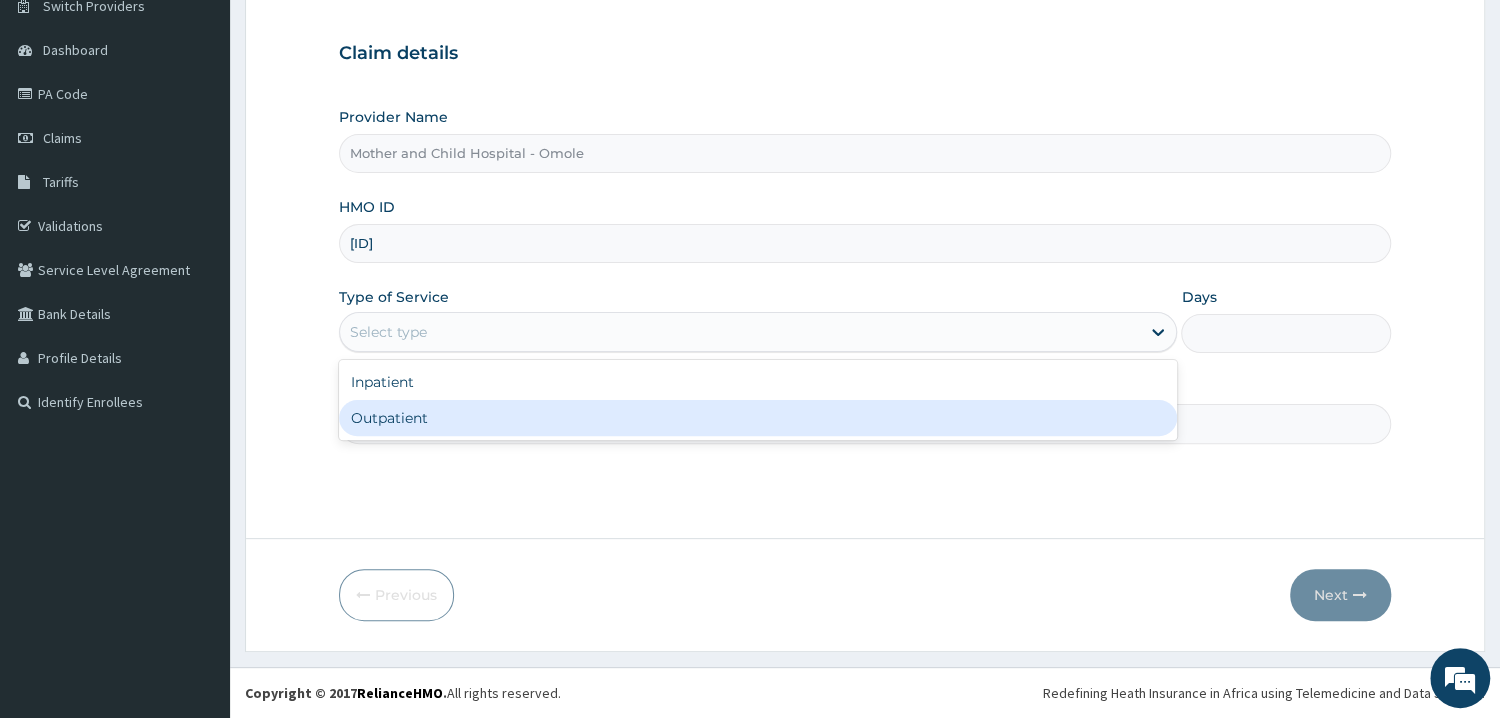 drag, startPoint x: 450, startPoint y: 431, endPoint x: 734, endPoint y: 446, distance: 284.39584 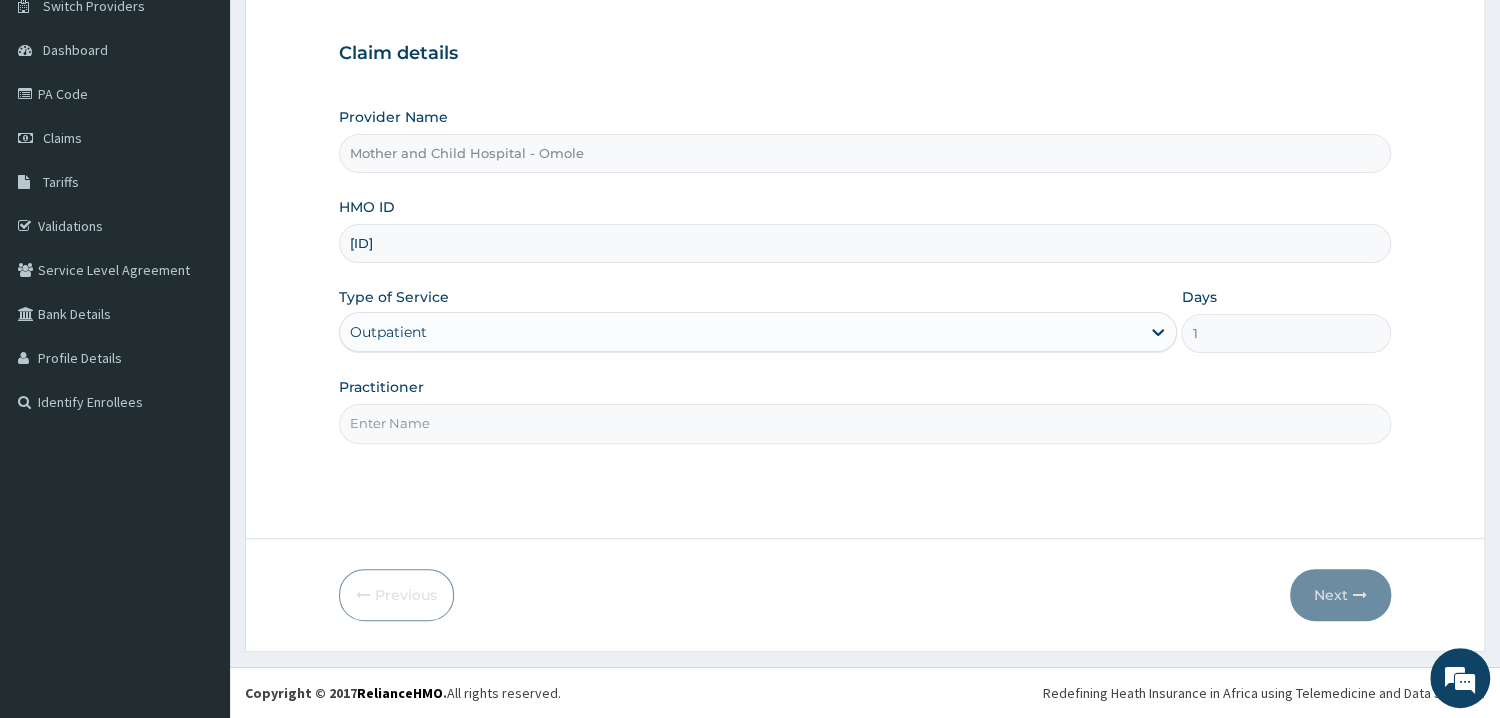 click on "Practitioner" at bounding box center [865, 423] 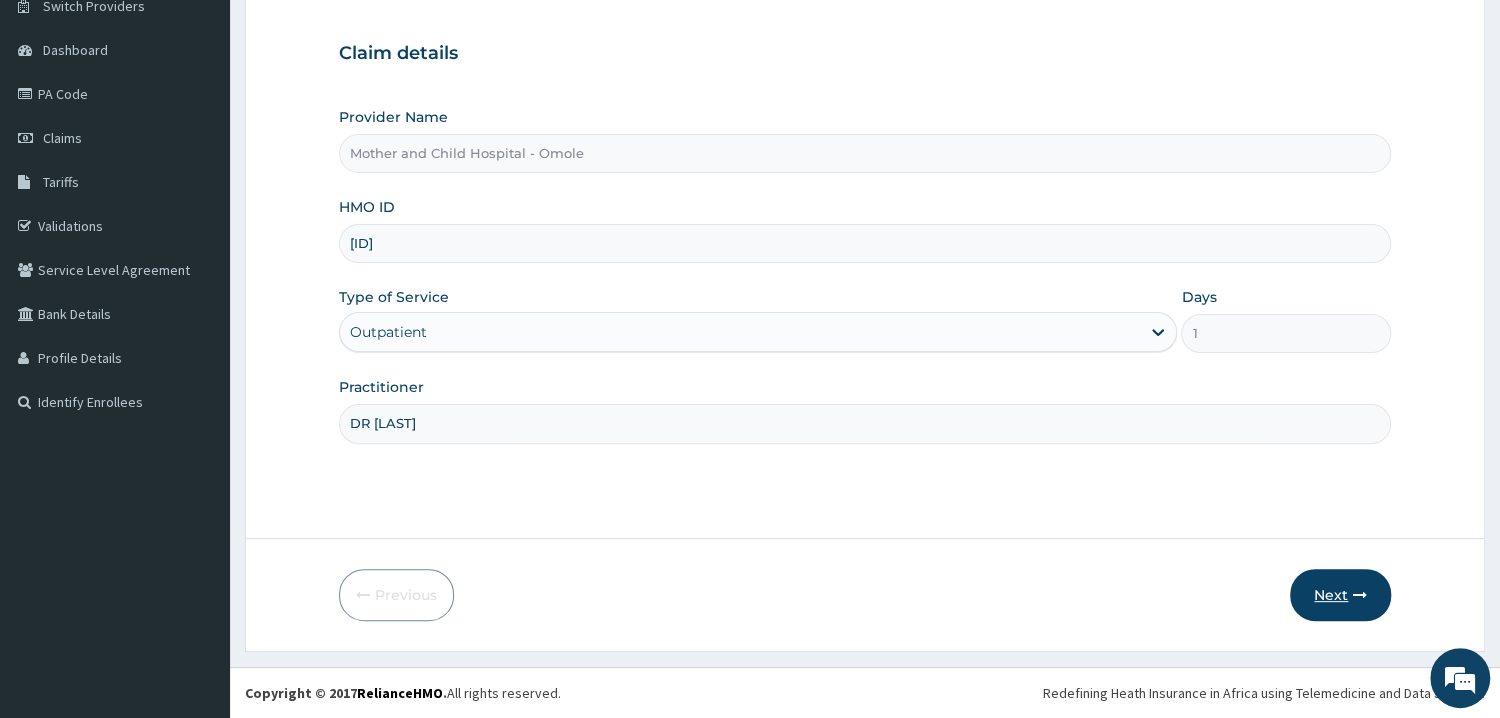 type on "DR ADEWOLE" 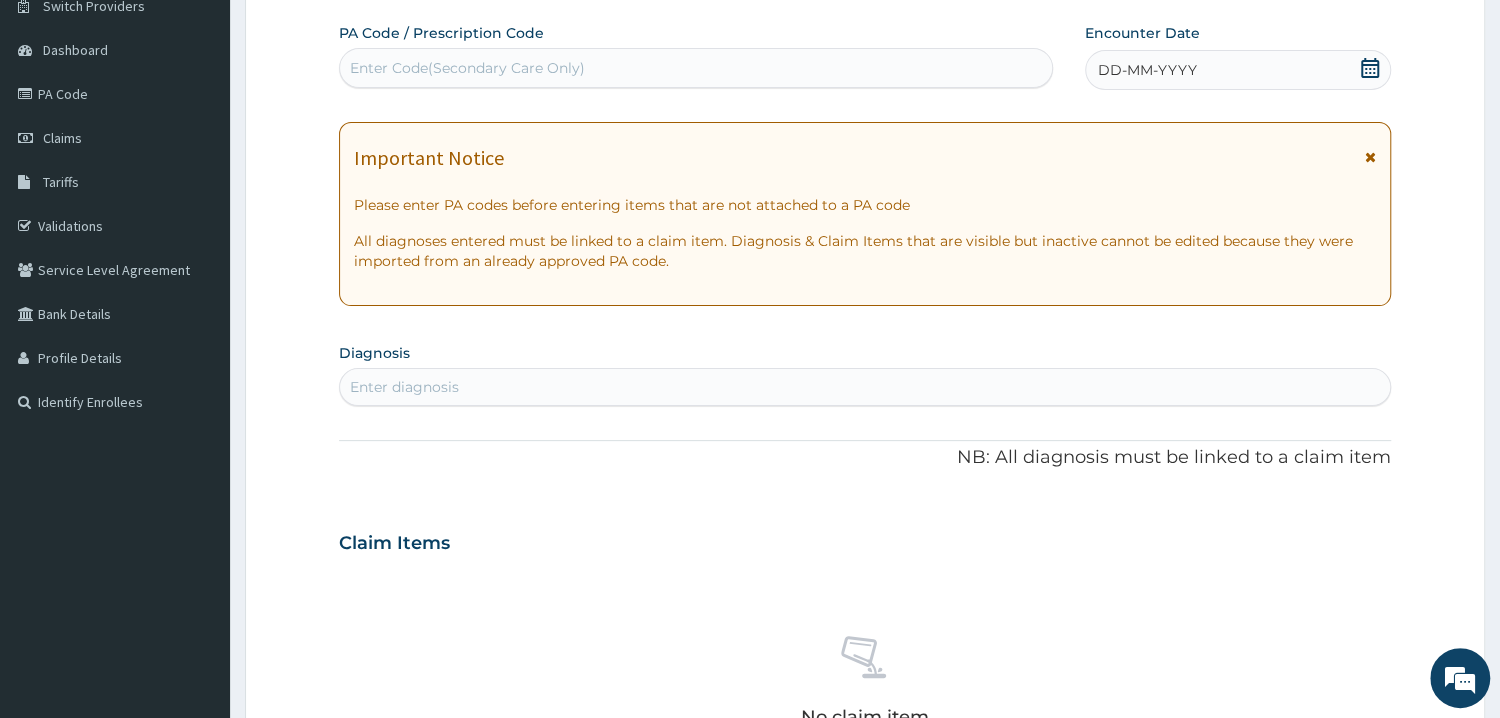 click on "DD-MM-YYYY" at bounding box center (1238, 70) 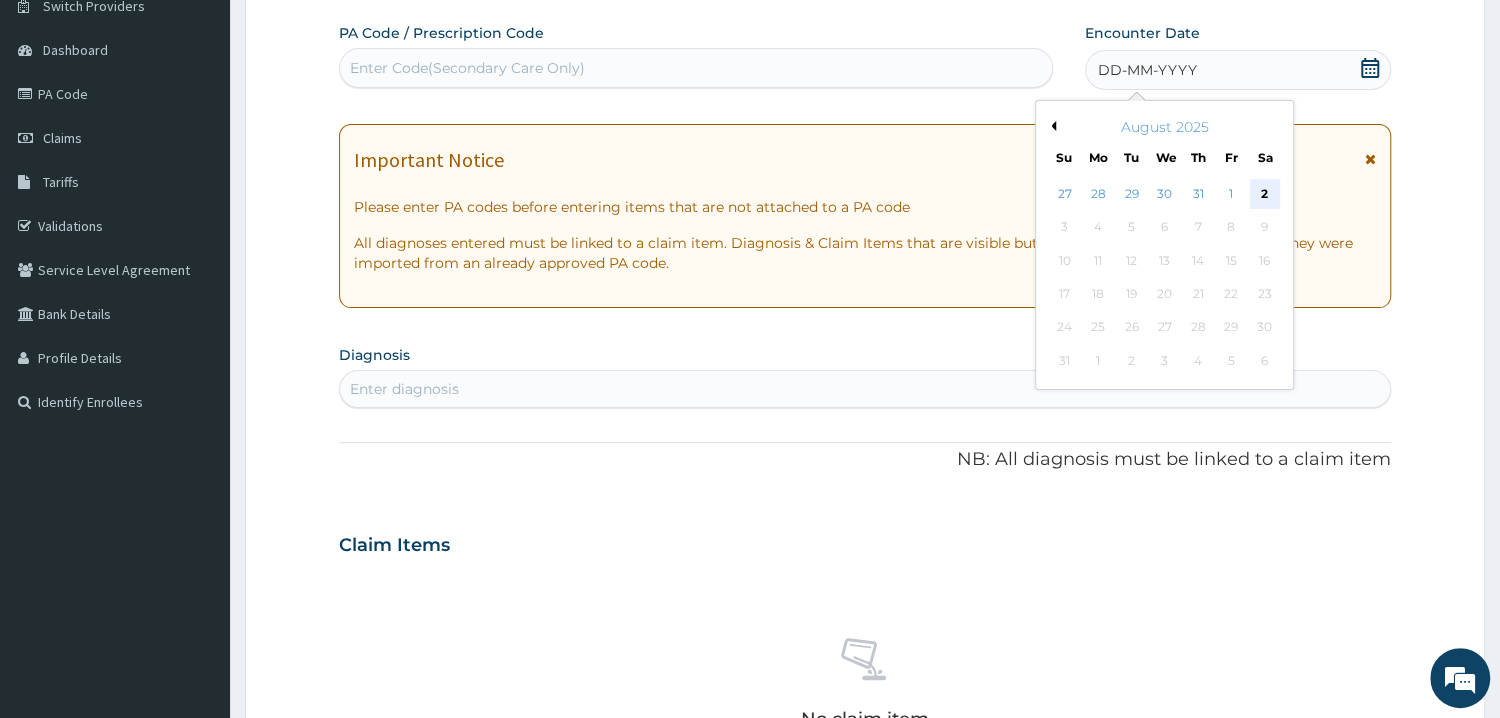 click on "2" at bounding box center [1265, 194] 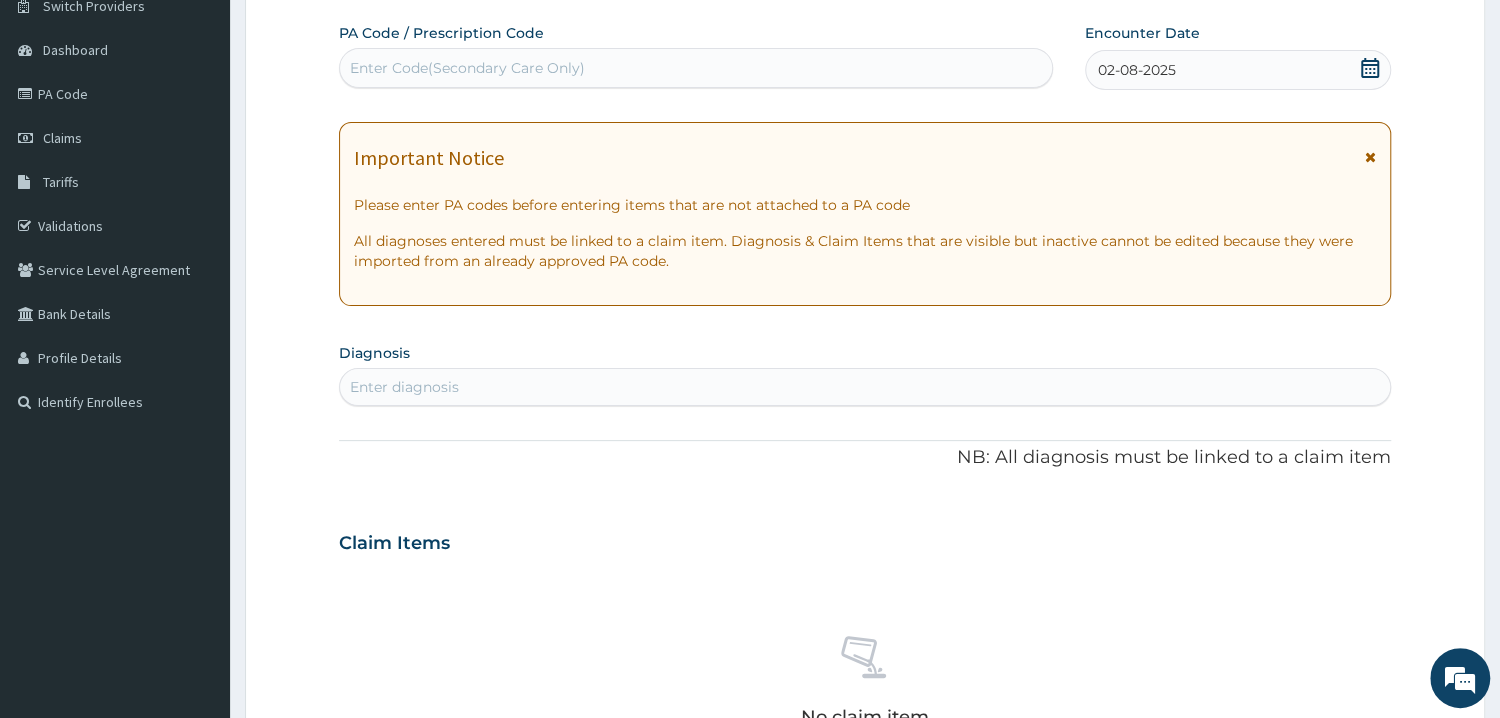 click on "Enter Code(Secondary Care Only)" at bounding box center [467, 68] 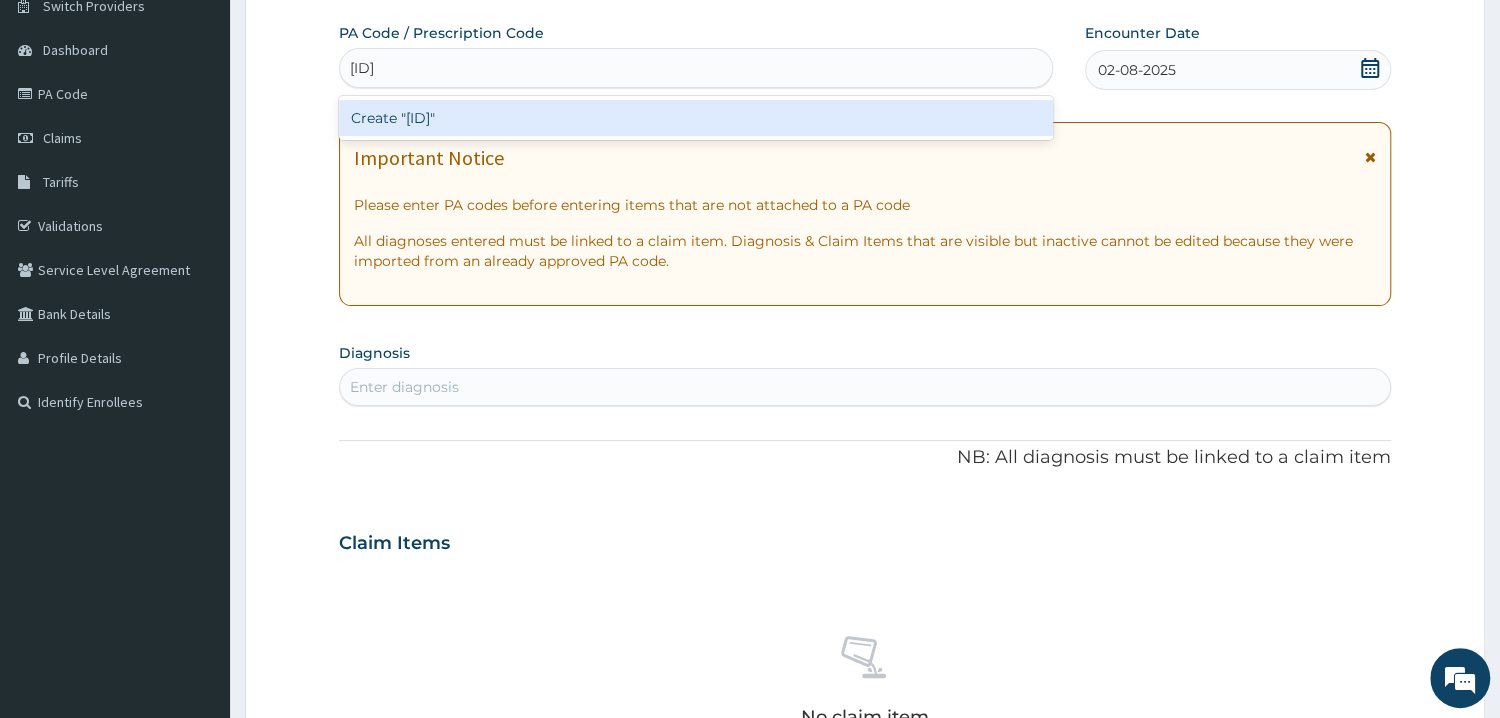 click on "Create "PA/E6F190"" at bounding box center (696, 118) 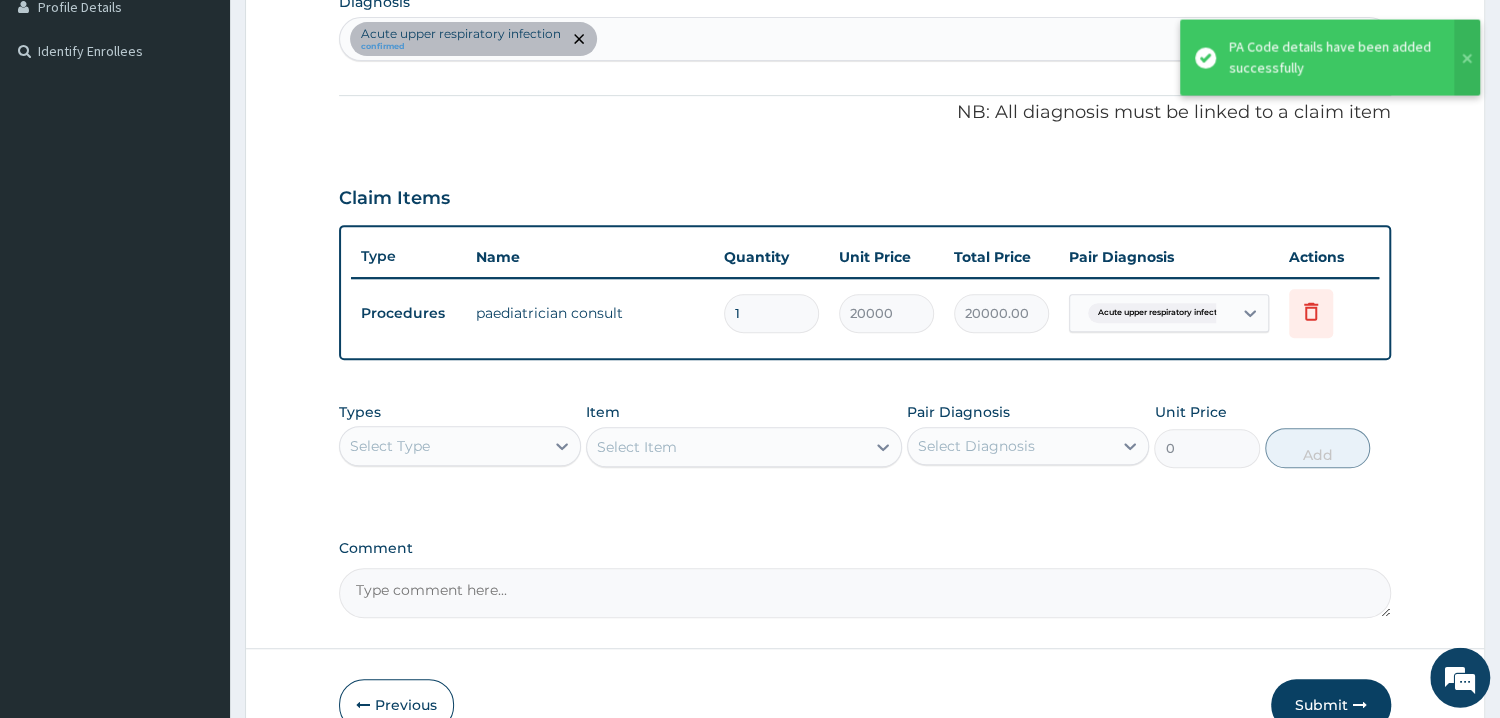 scroll, scrollTop: 536, scrollLeft: 0, axis: vertical 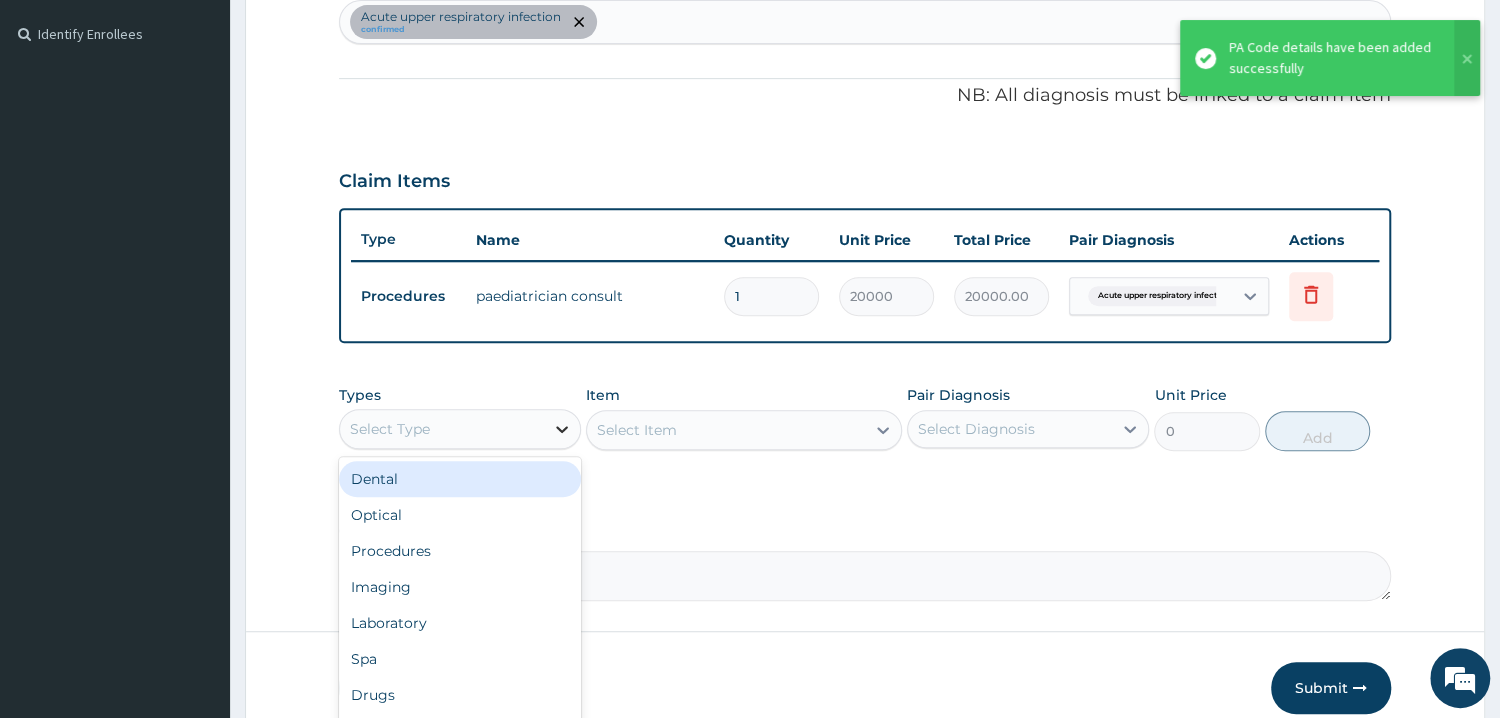 click 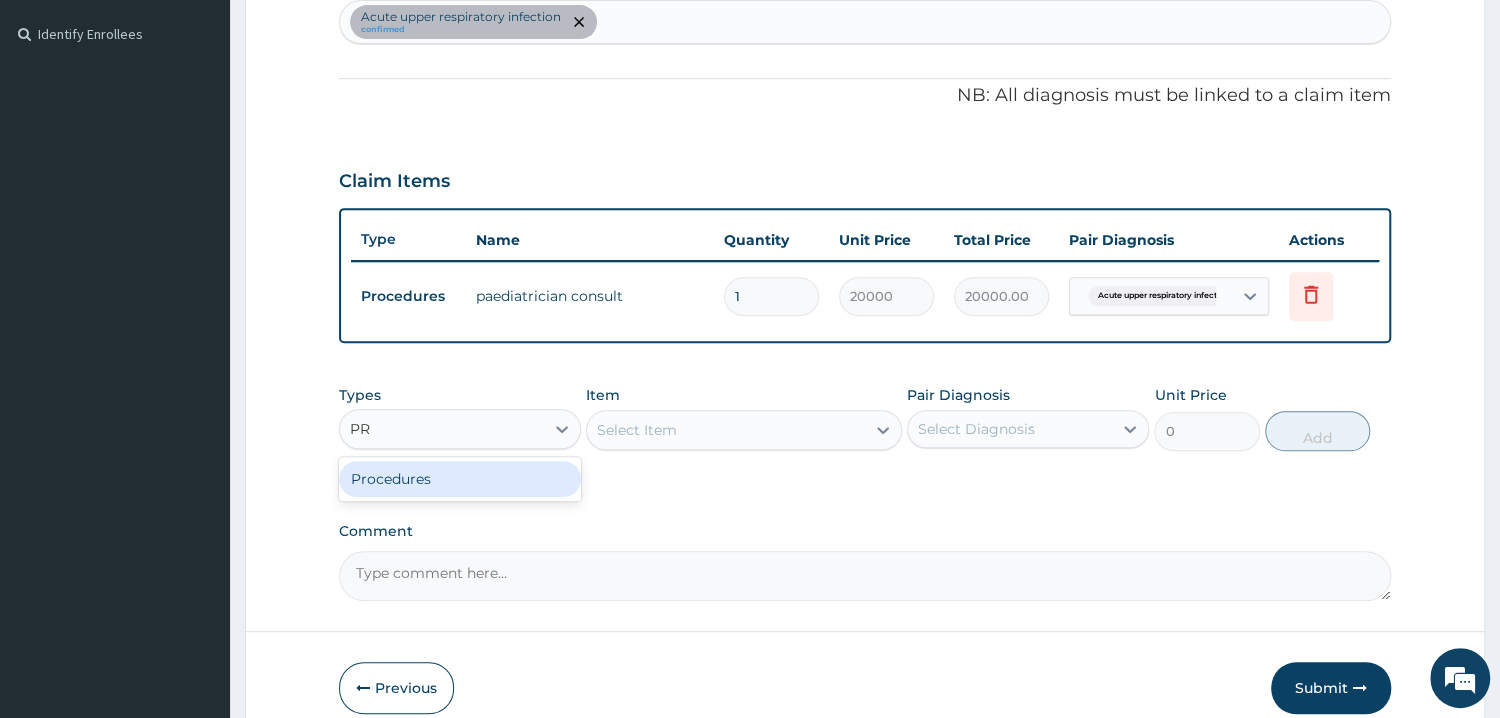type on "P" 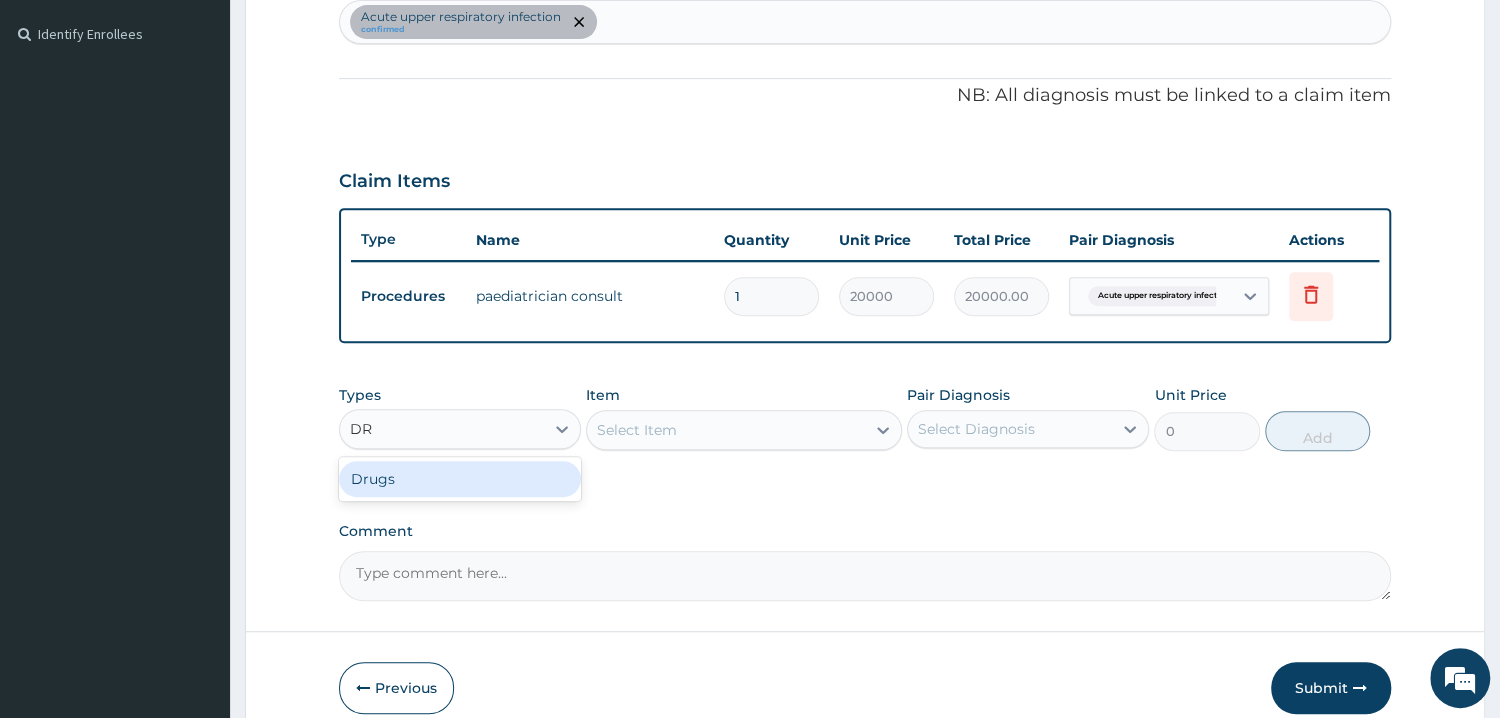 type on "DRU" 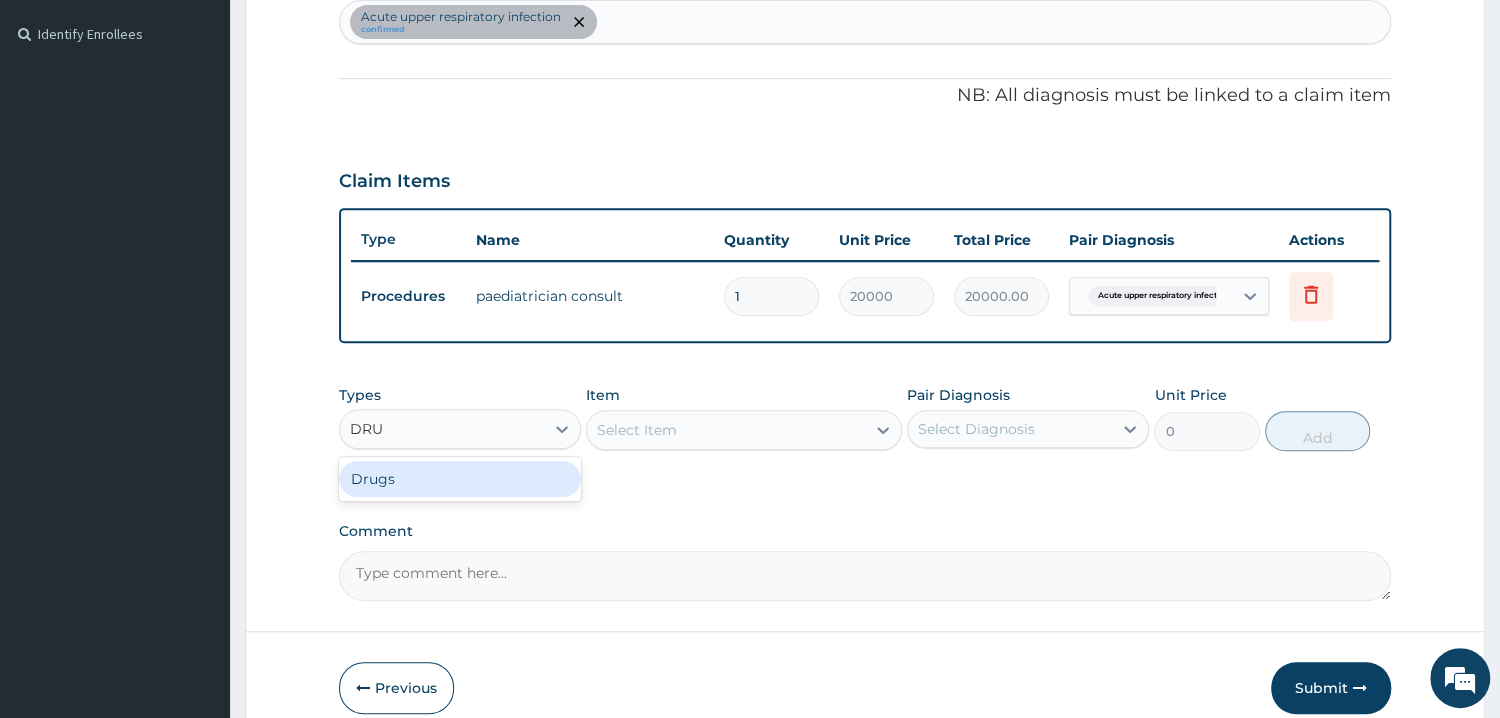 drag, startPoint x: 389, startPoint y: 473, endPoint x: 612, endPoint y: 442, distance: 225.1444 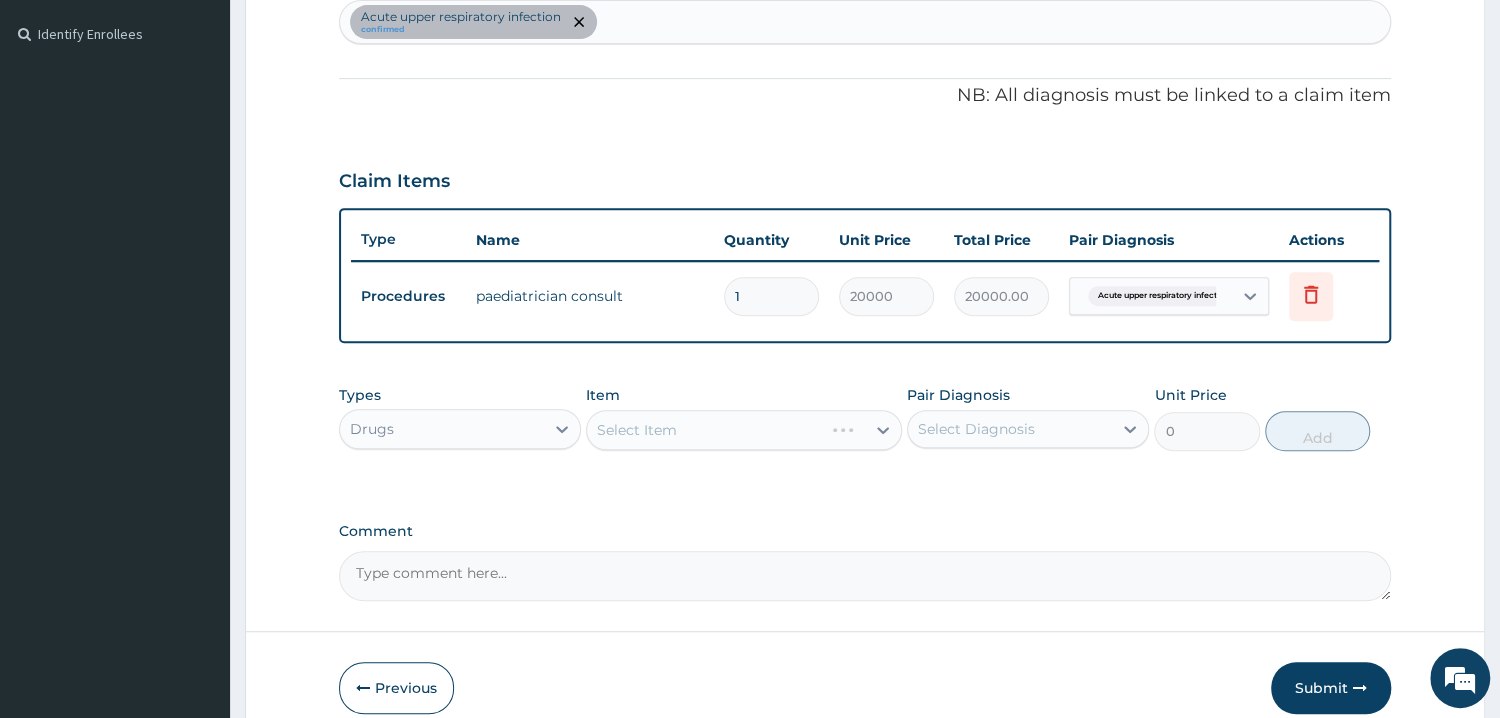click on "Select Item" at bounding box center [744, 430] 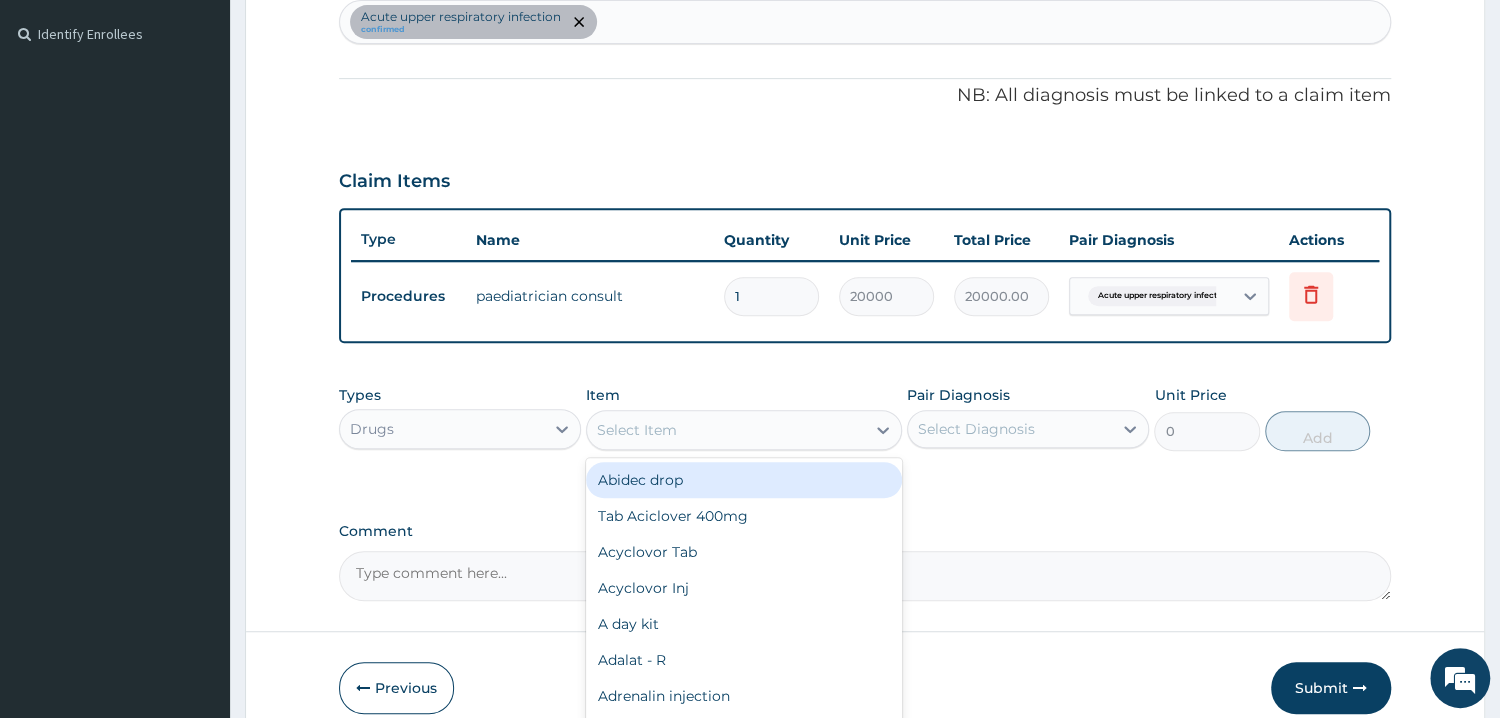 click on "Select Item" at bounding box center (726, 430) 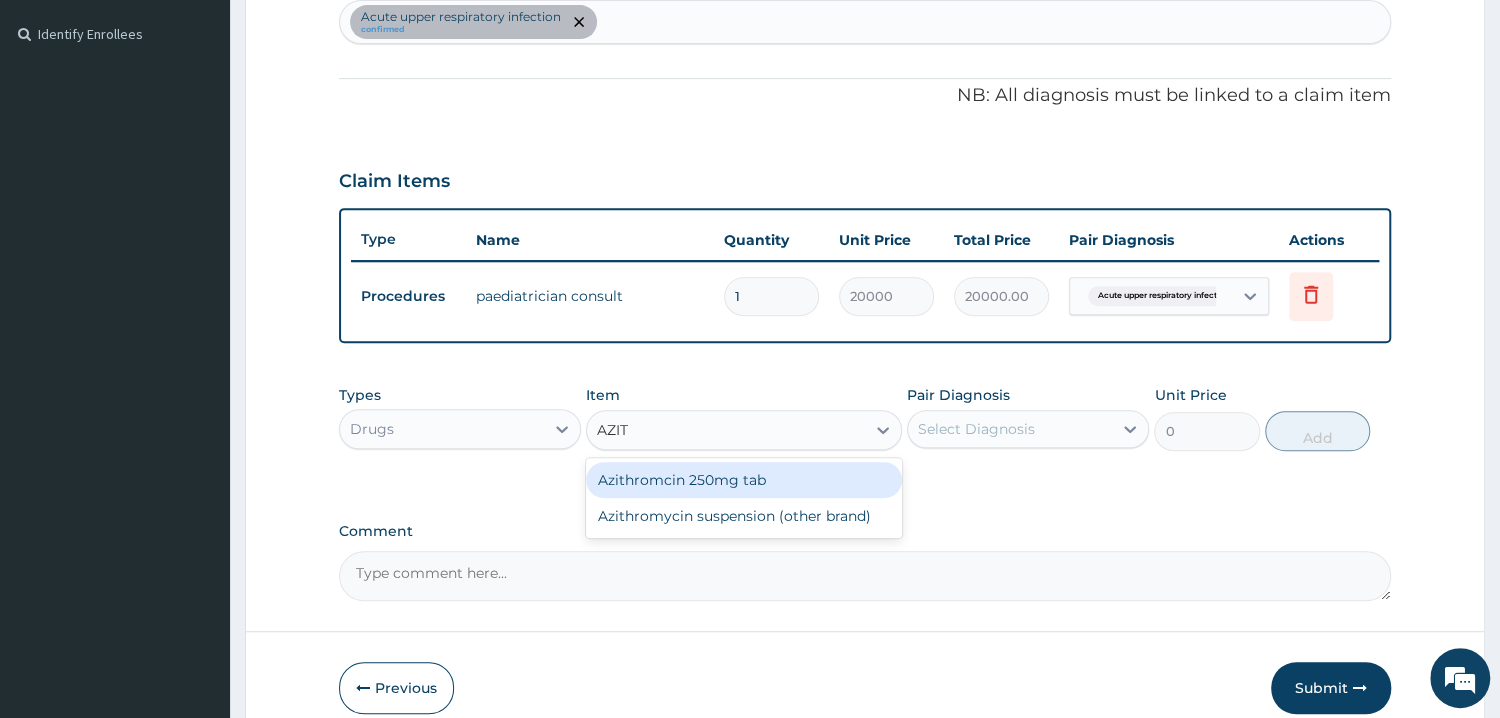 type on "AZITH" 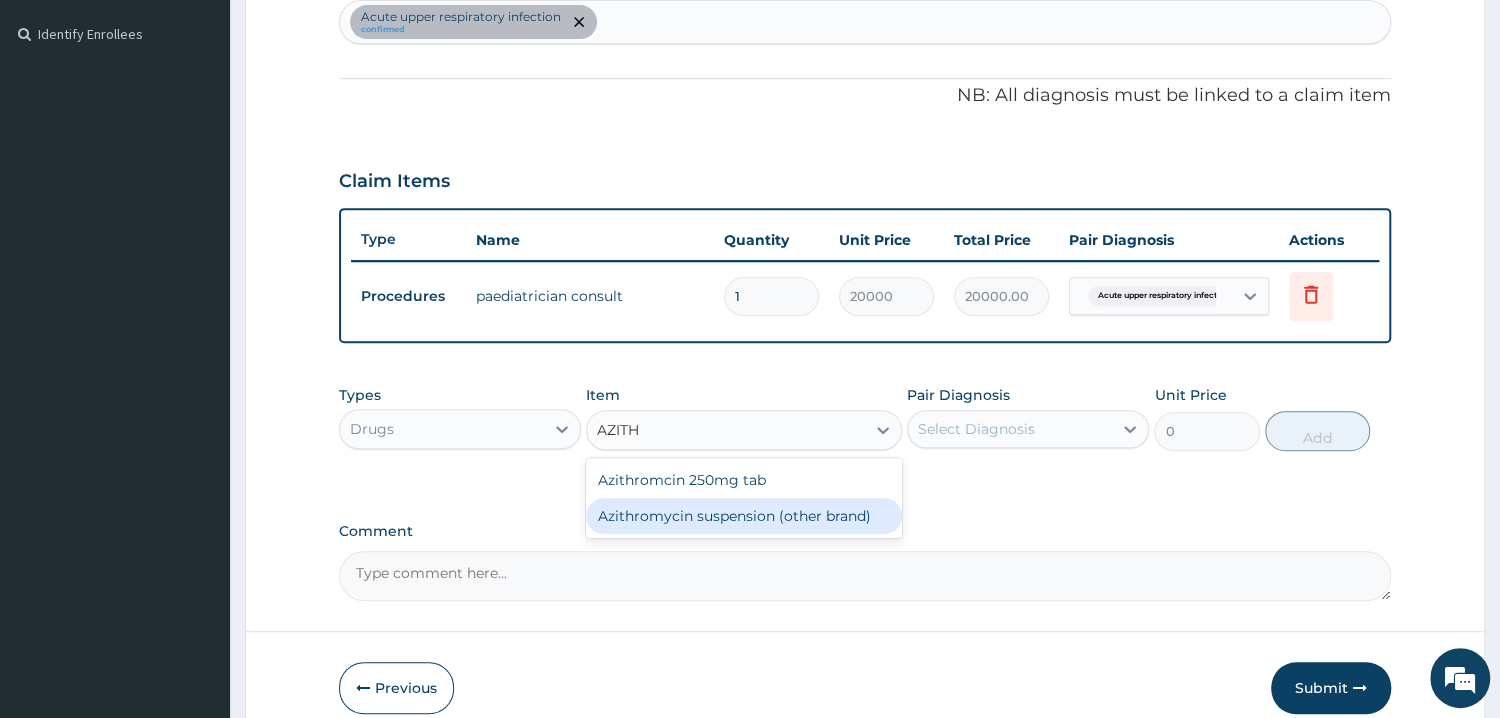 click on "Azithromycin suspension (other brand)" at bounding box center [744, 516] 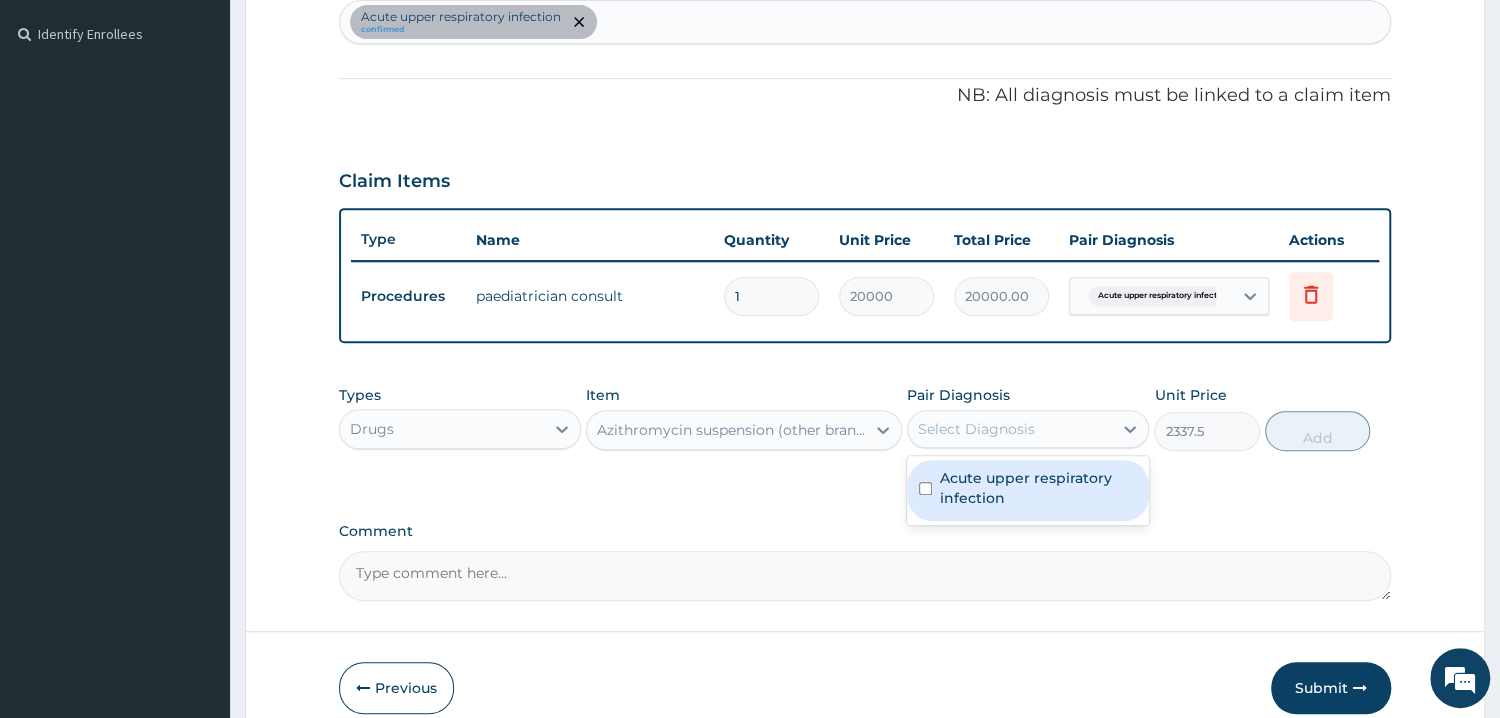 click on "Select Diagnosis" at bounding box center (976, 429) 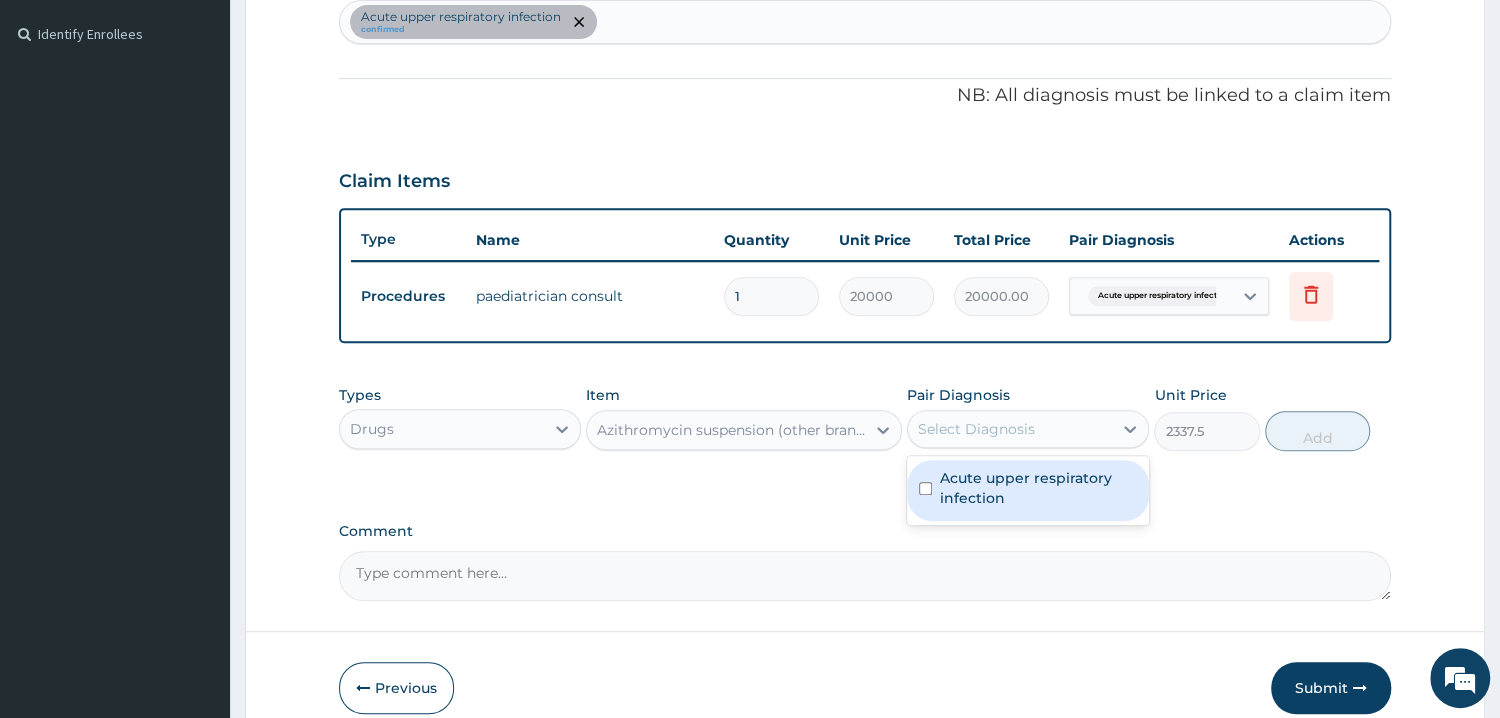 click at bounding box center [925, 488] 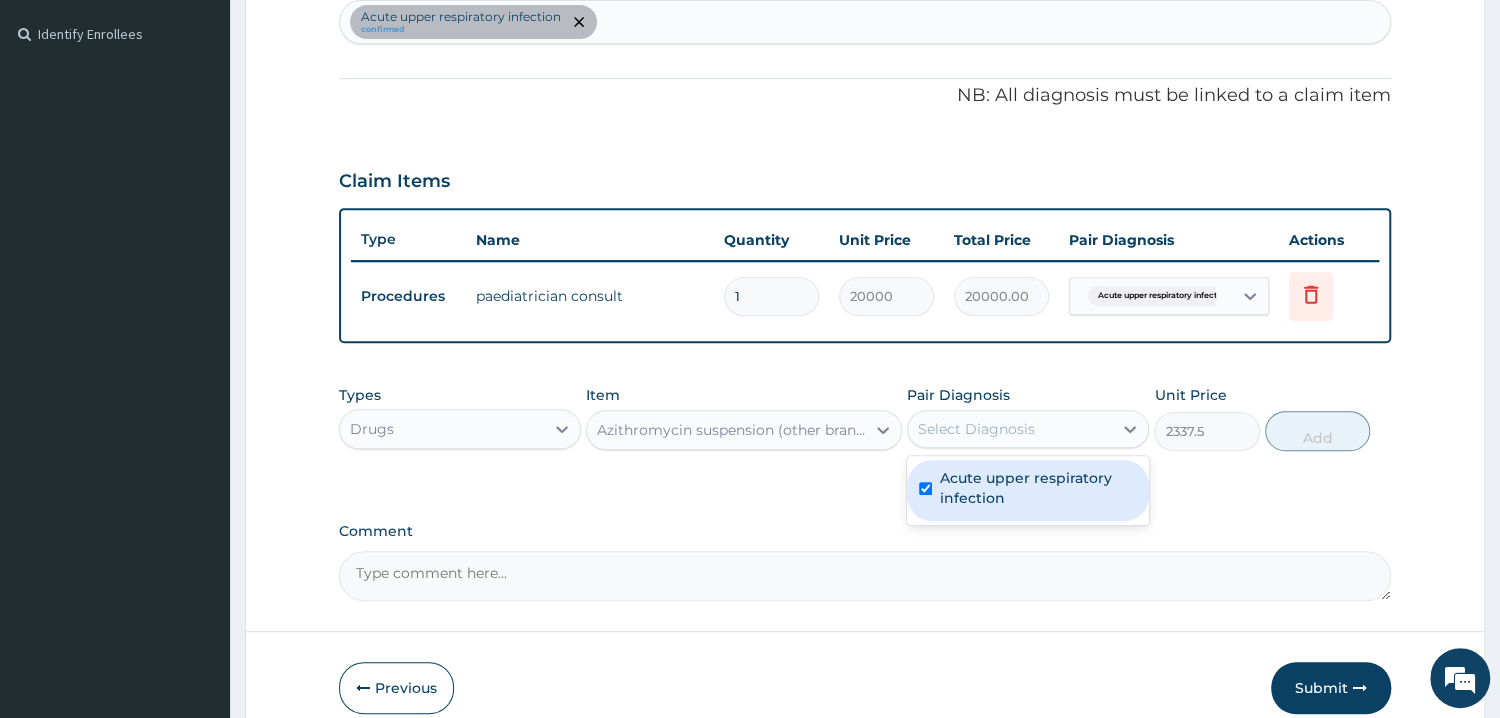 checkbox on "true" 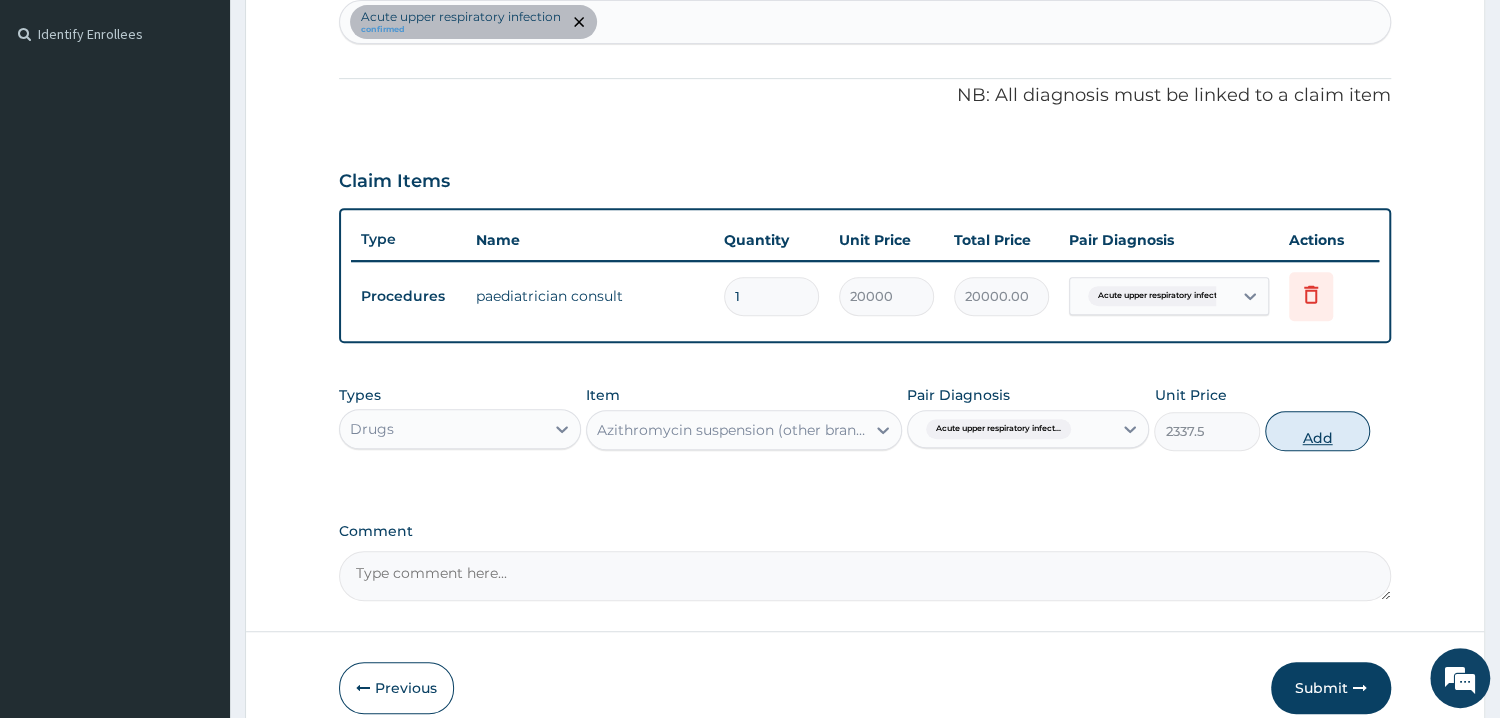 click on "Add" at bounding box center [1317, 431] 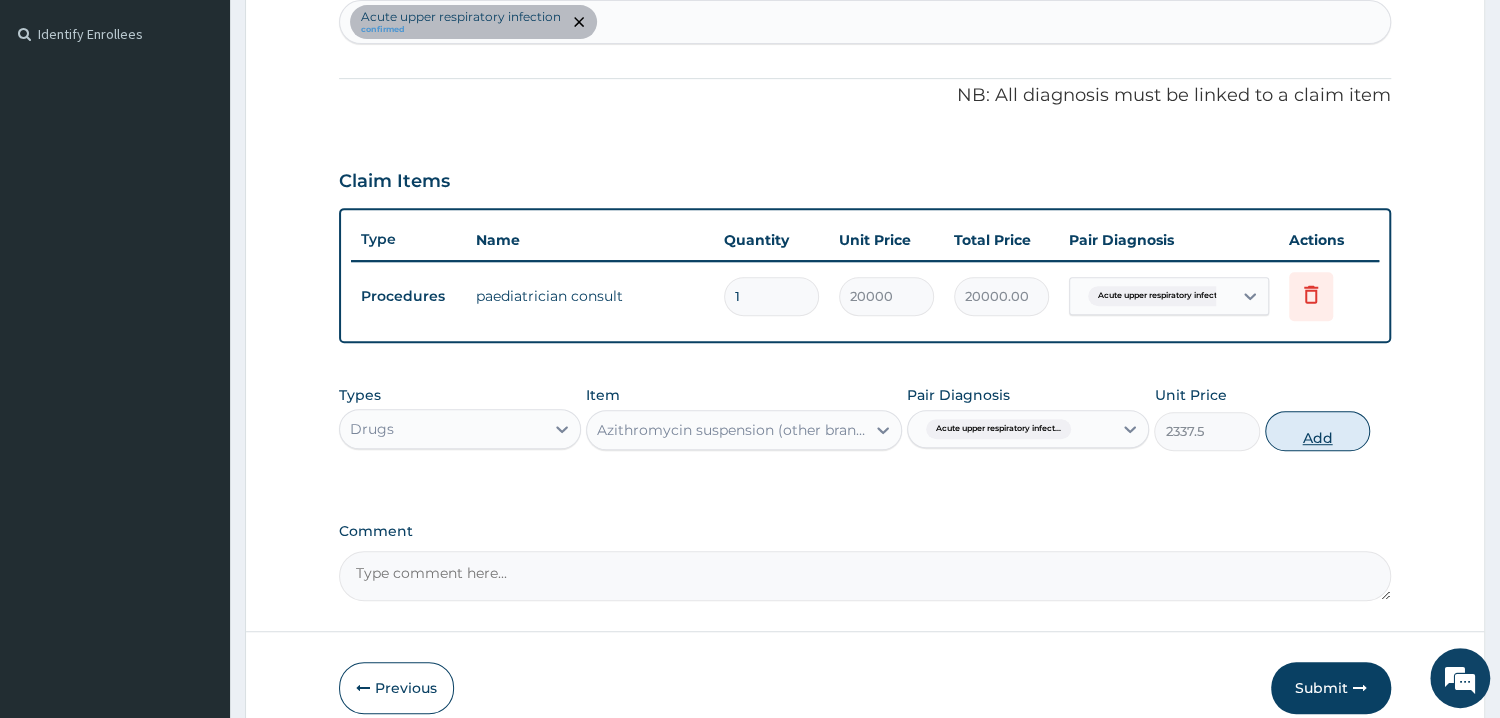 type on "0" 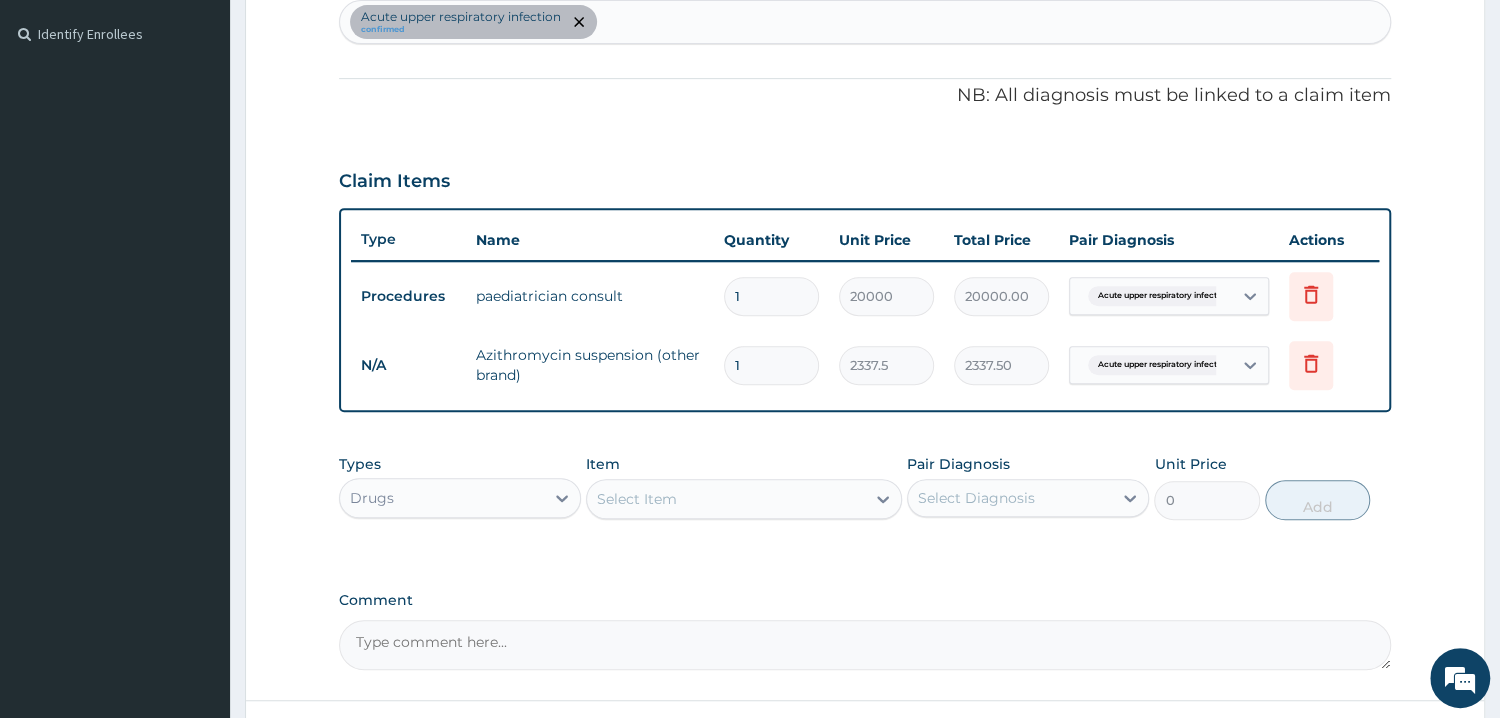 click on "Select Item" at bounding box center (726, 499) 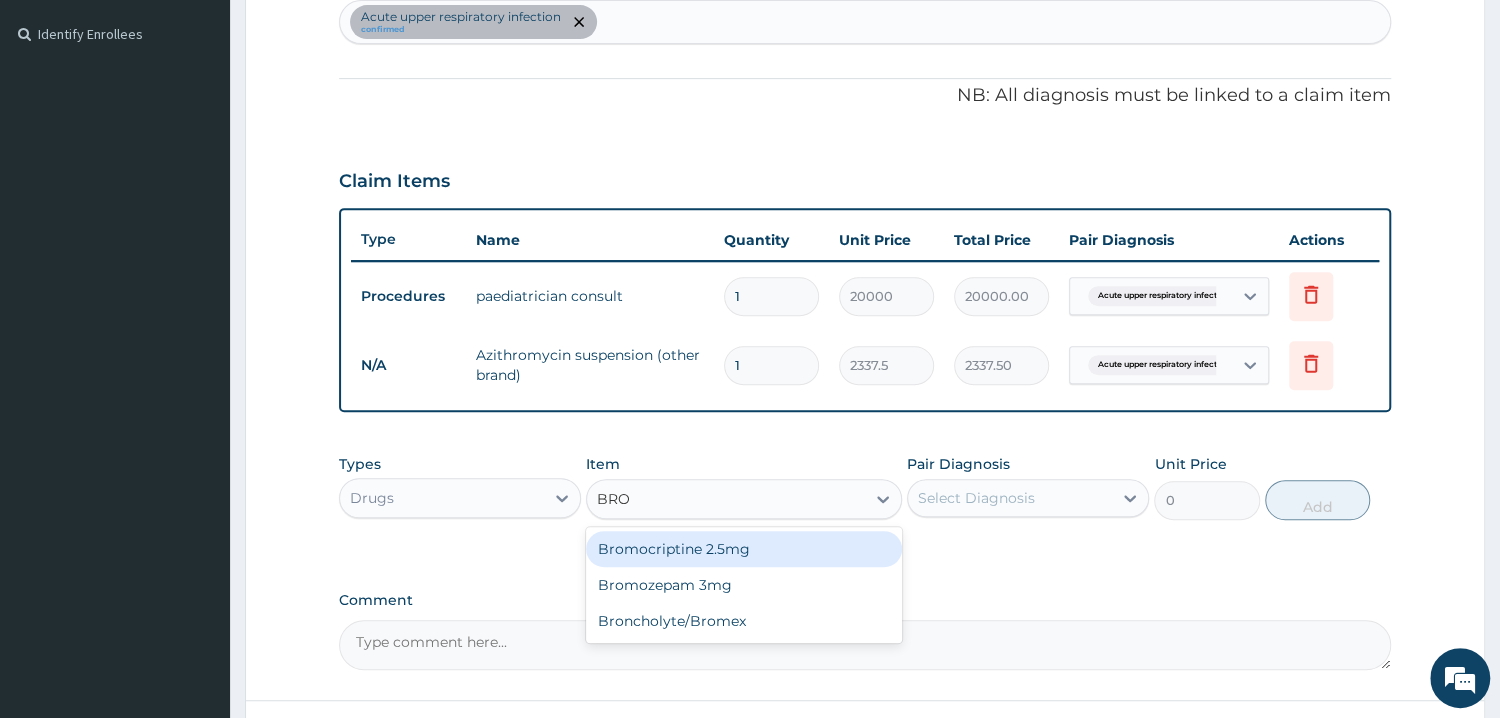 type on "BROM" 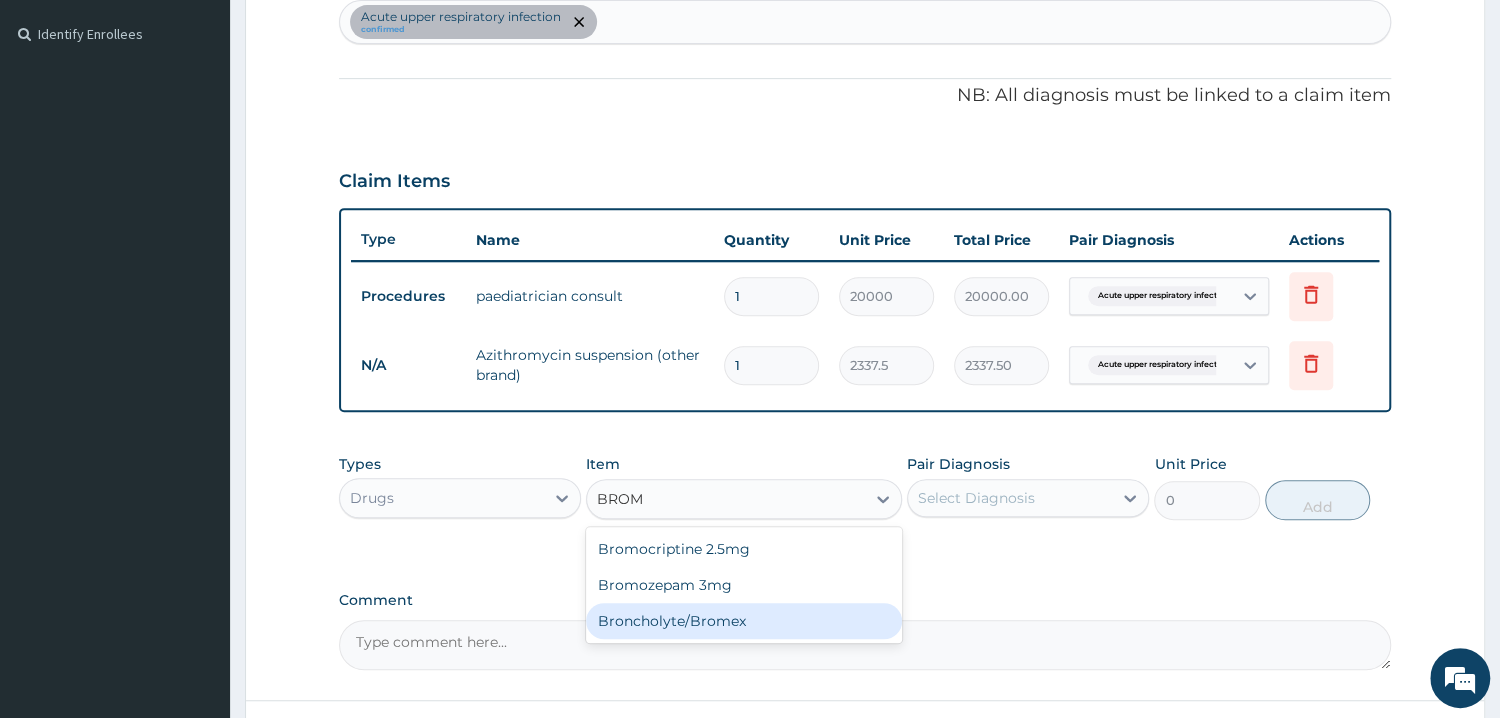 click on "Broncholyte/Bromex" at bounding box center [744, 621] 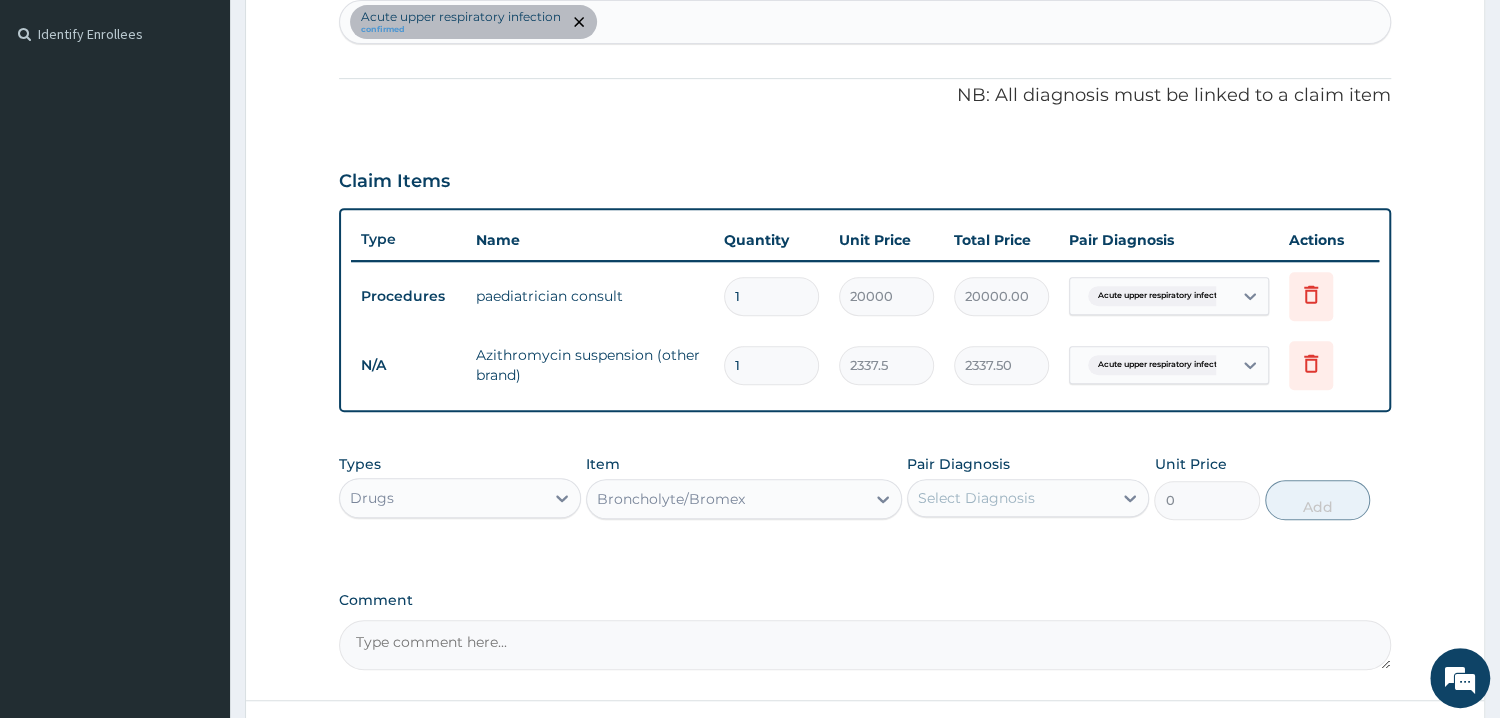 type 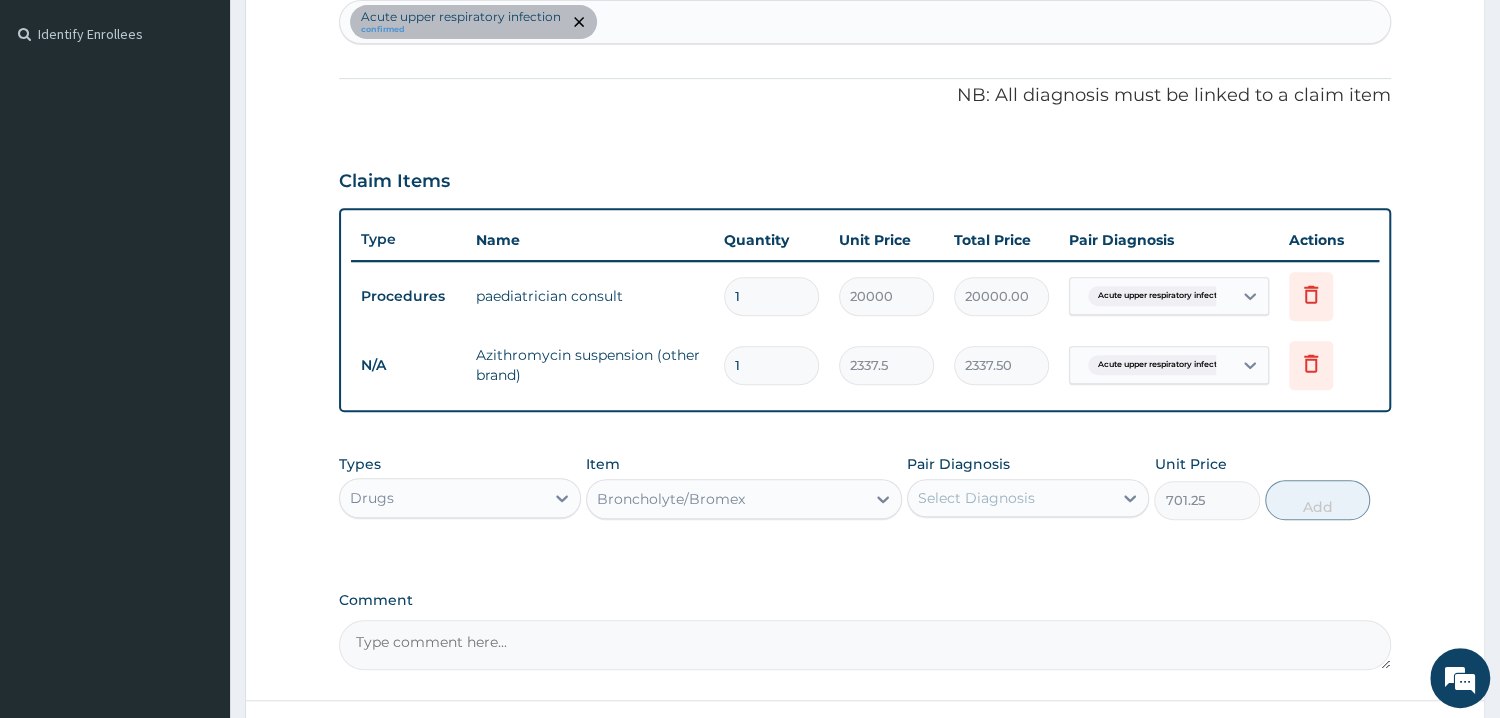 click on "Select Diagnosis" at bounding box center (976, 498) 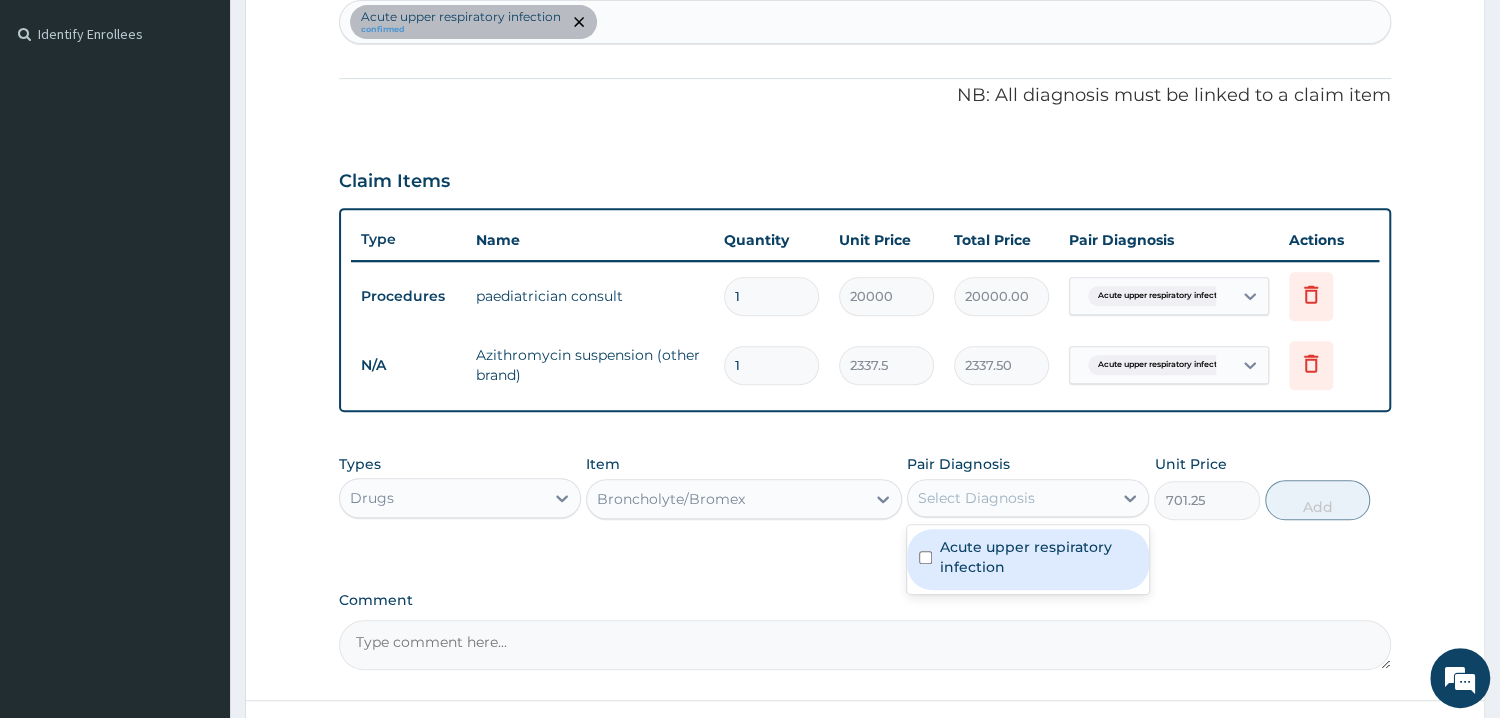 click at bounding box center (925, 557) 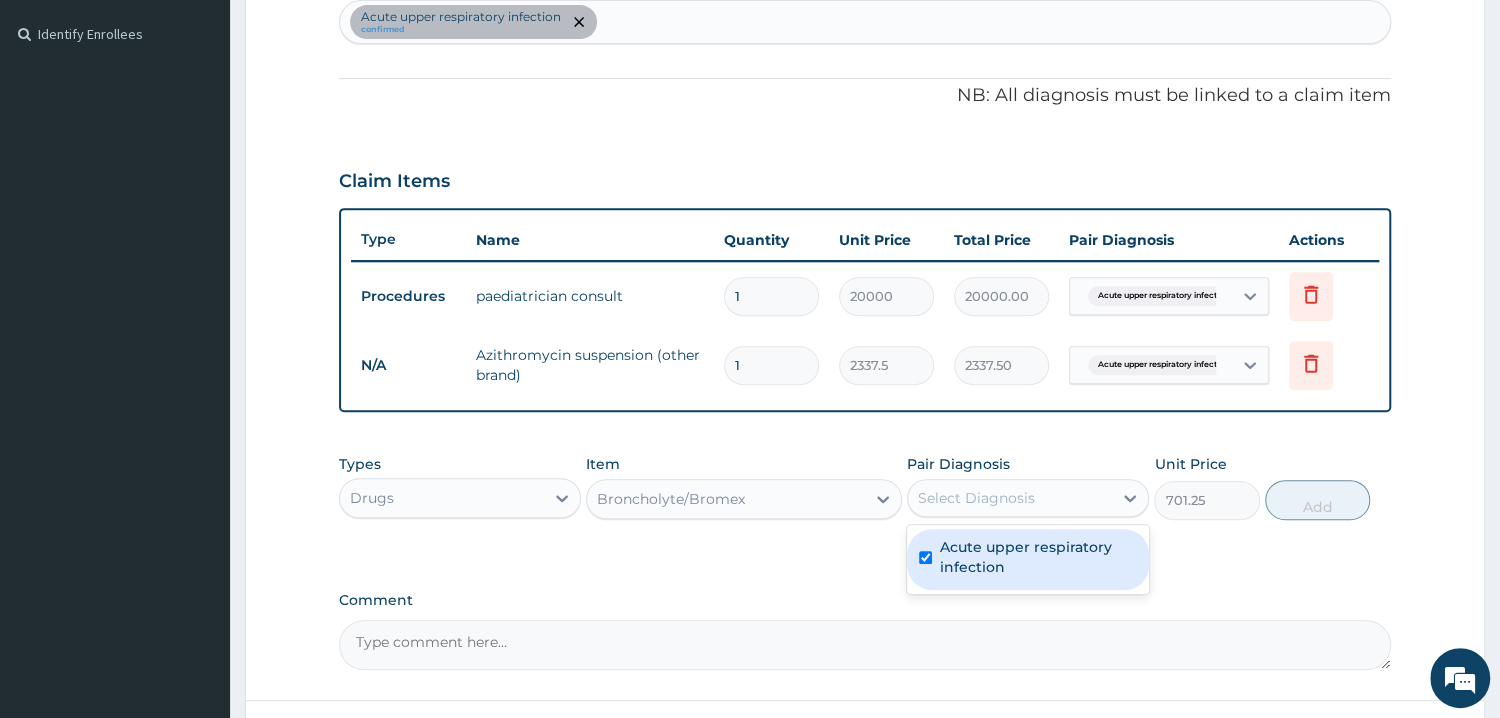 checkbox on "true" 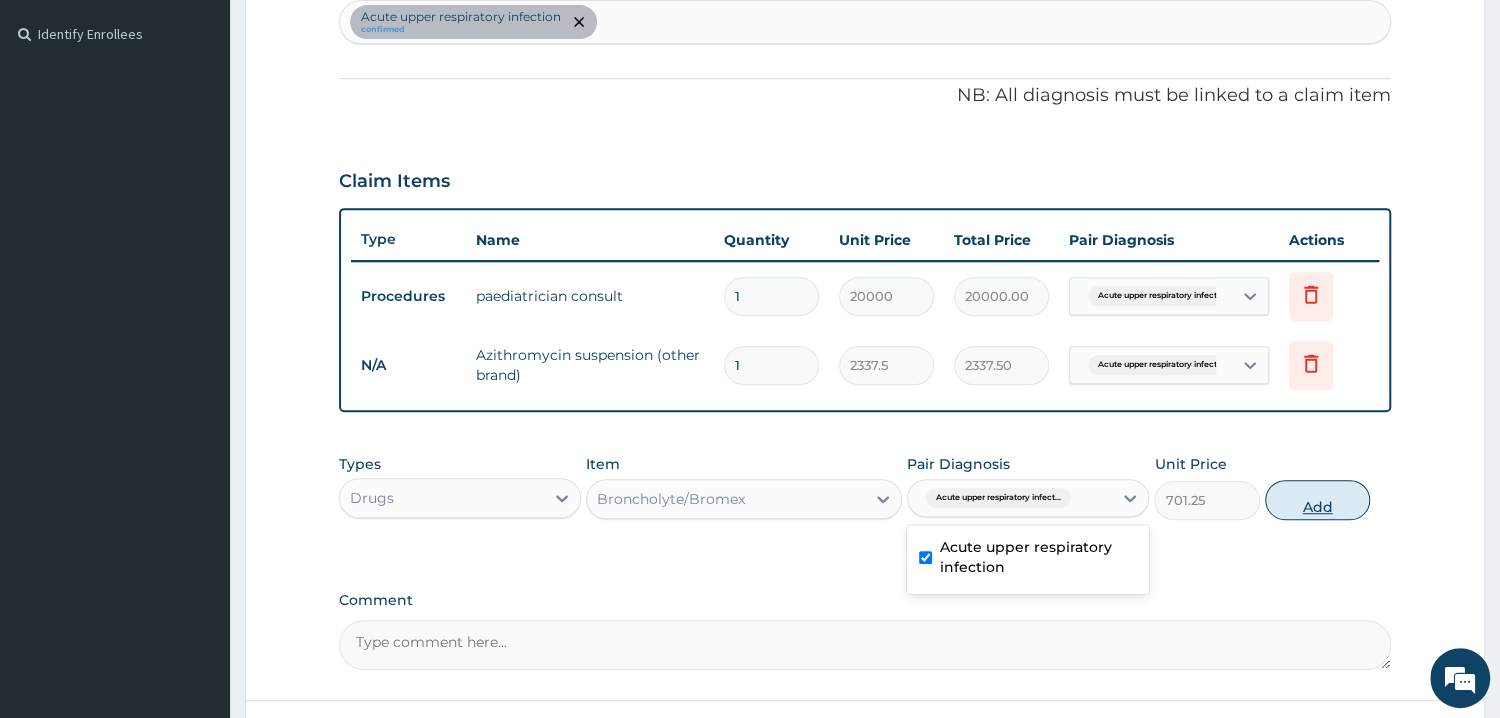 click on "Add" at bounding box center (1317, 500) 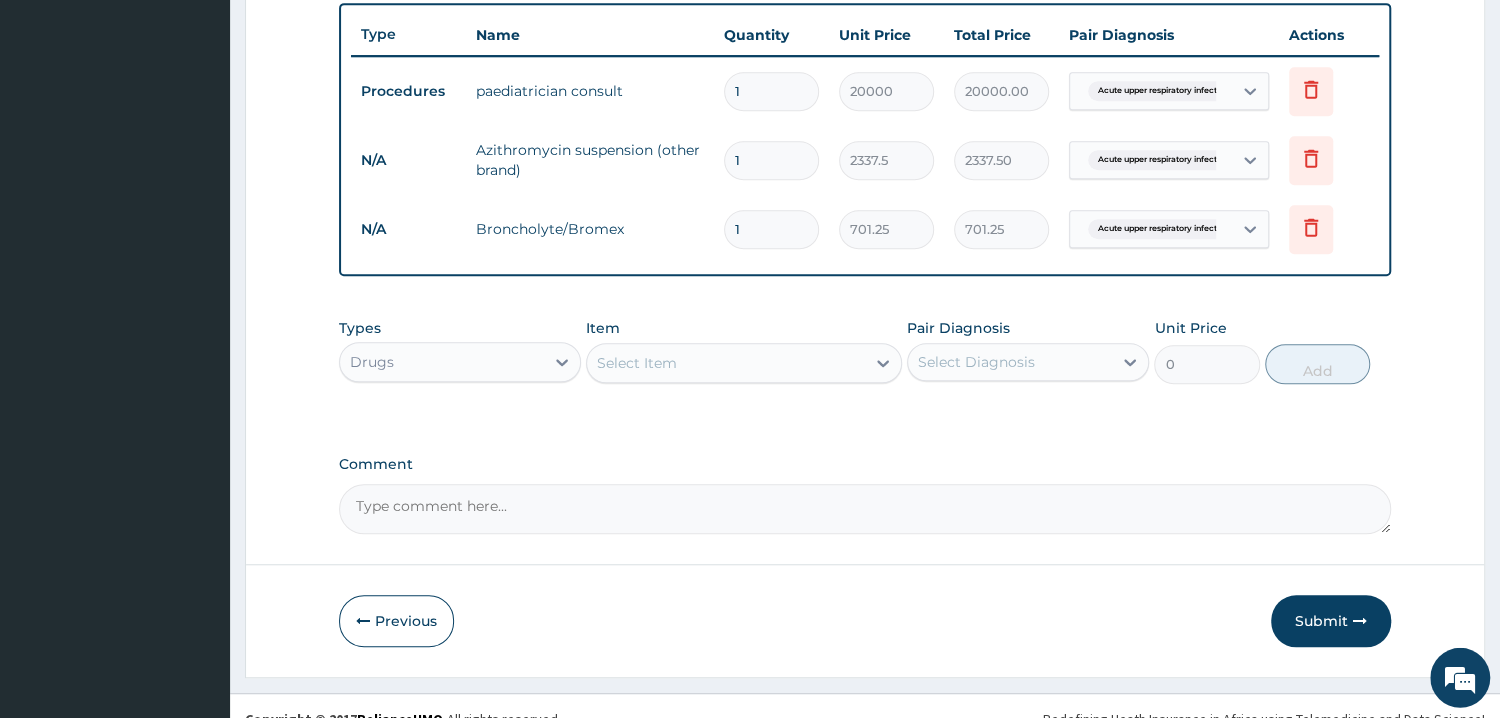 scroll, scrollTop: 750, scrollLeft: 0, axis: vertical 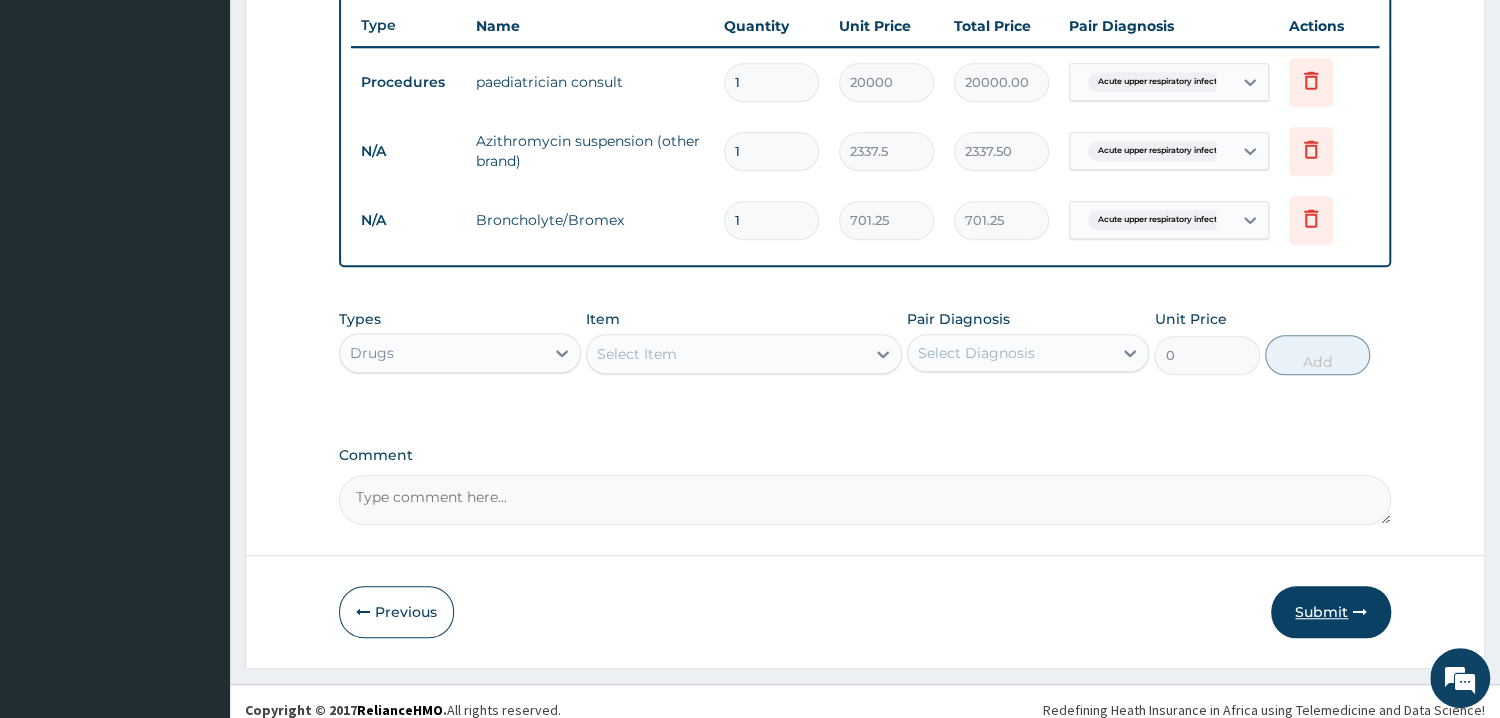 click on "Submit" at bounding box center [1331, 612] 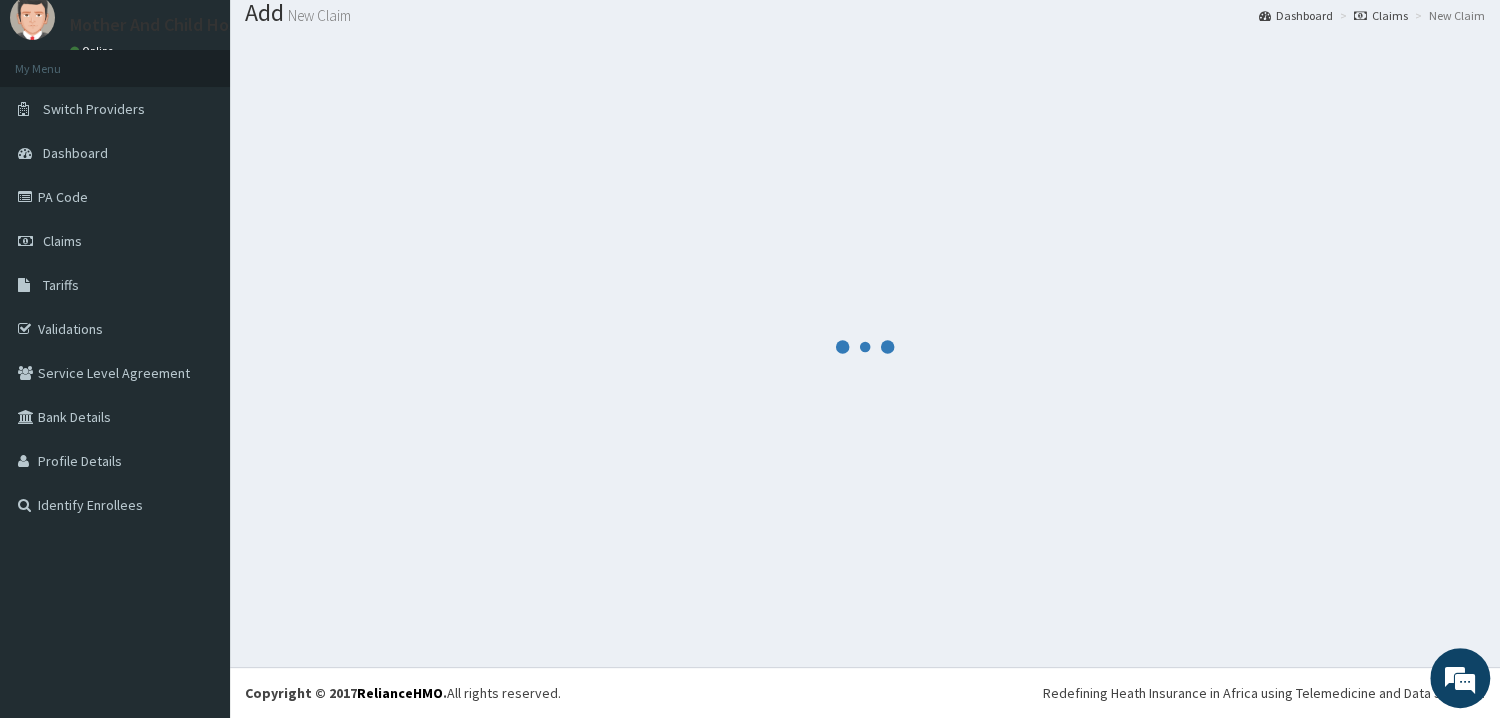 scroll, scrollTop: 64, scrollLeft: 0, axis: vertical 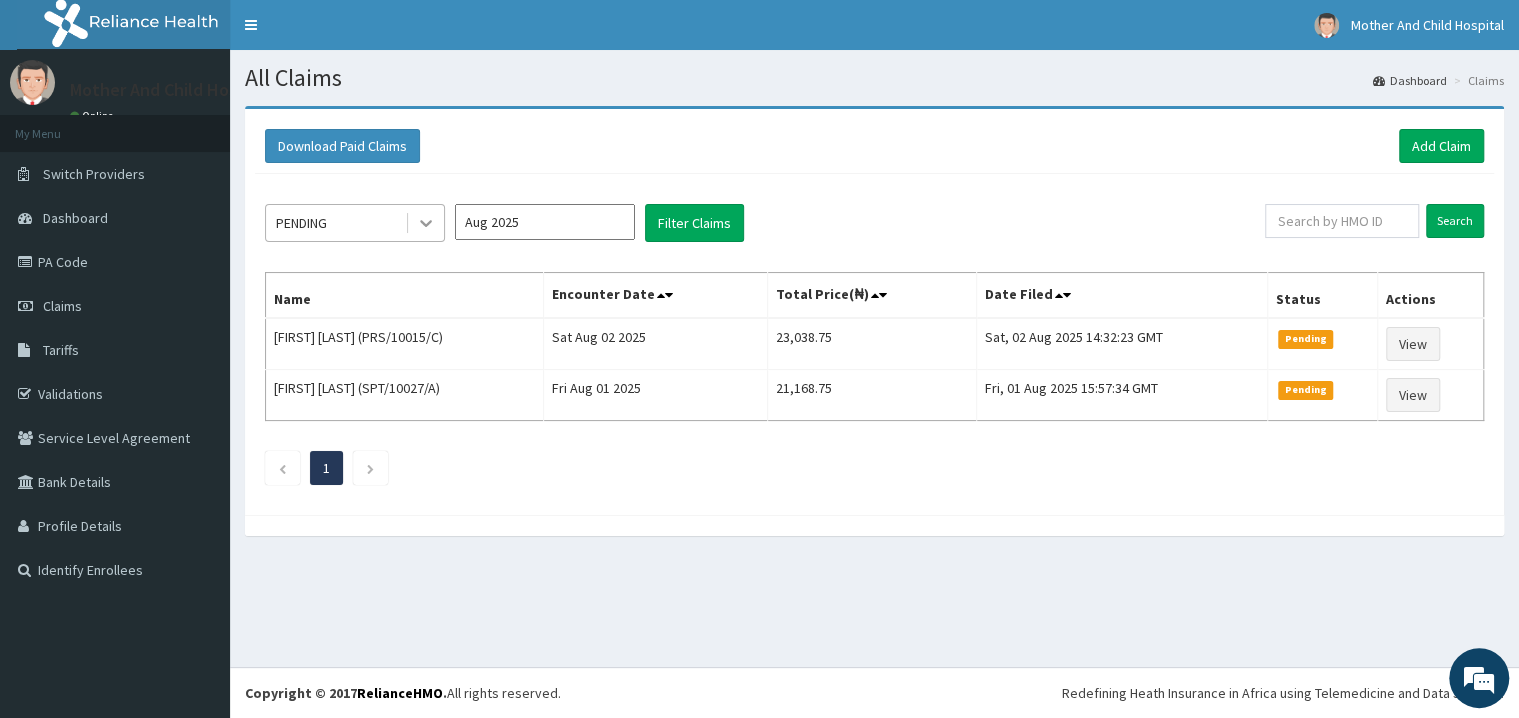 click 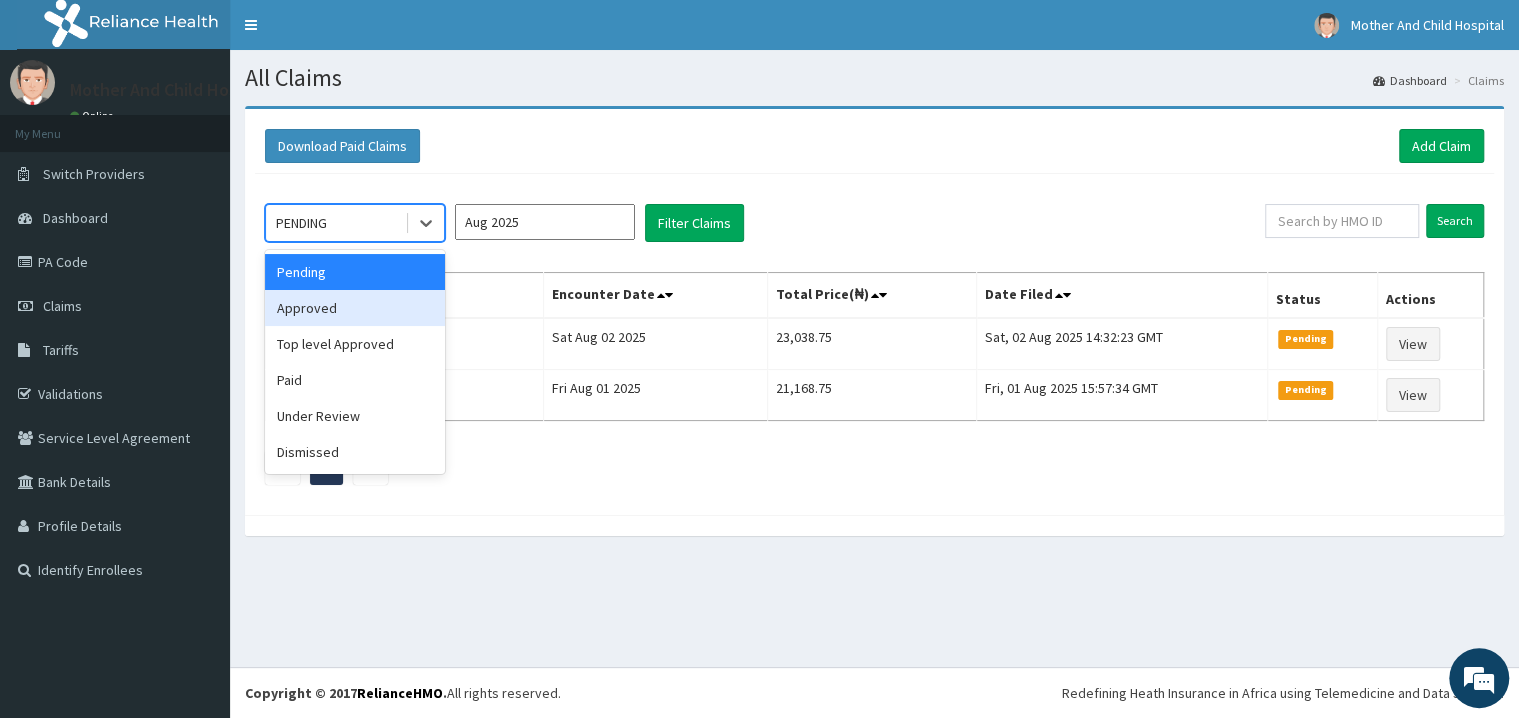 click on "Approved" at bounding box center [355, 308] 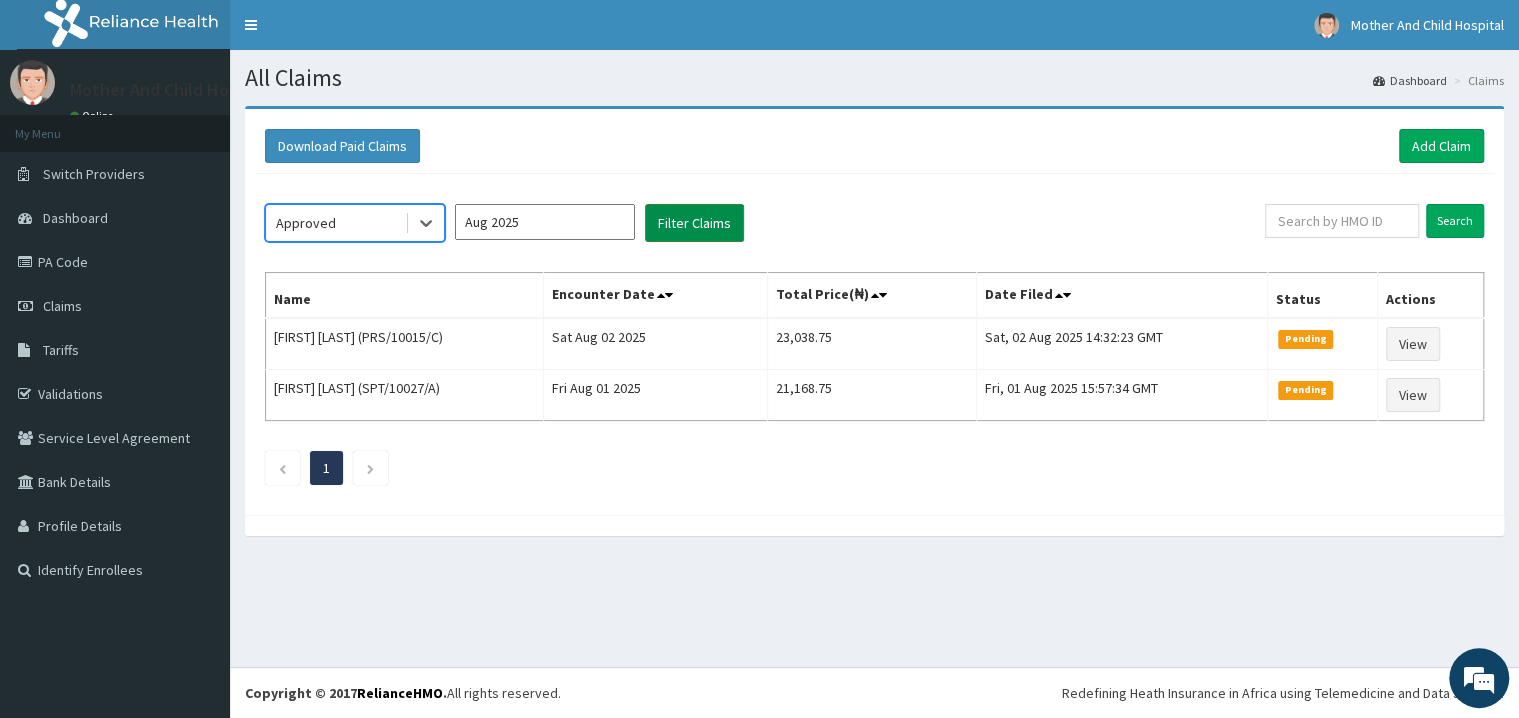 click on "Filter Claims" at bounding box center [694, 223] 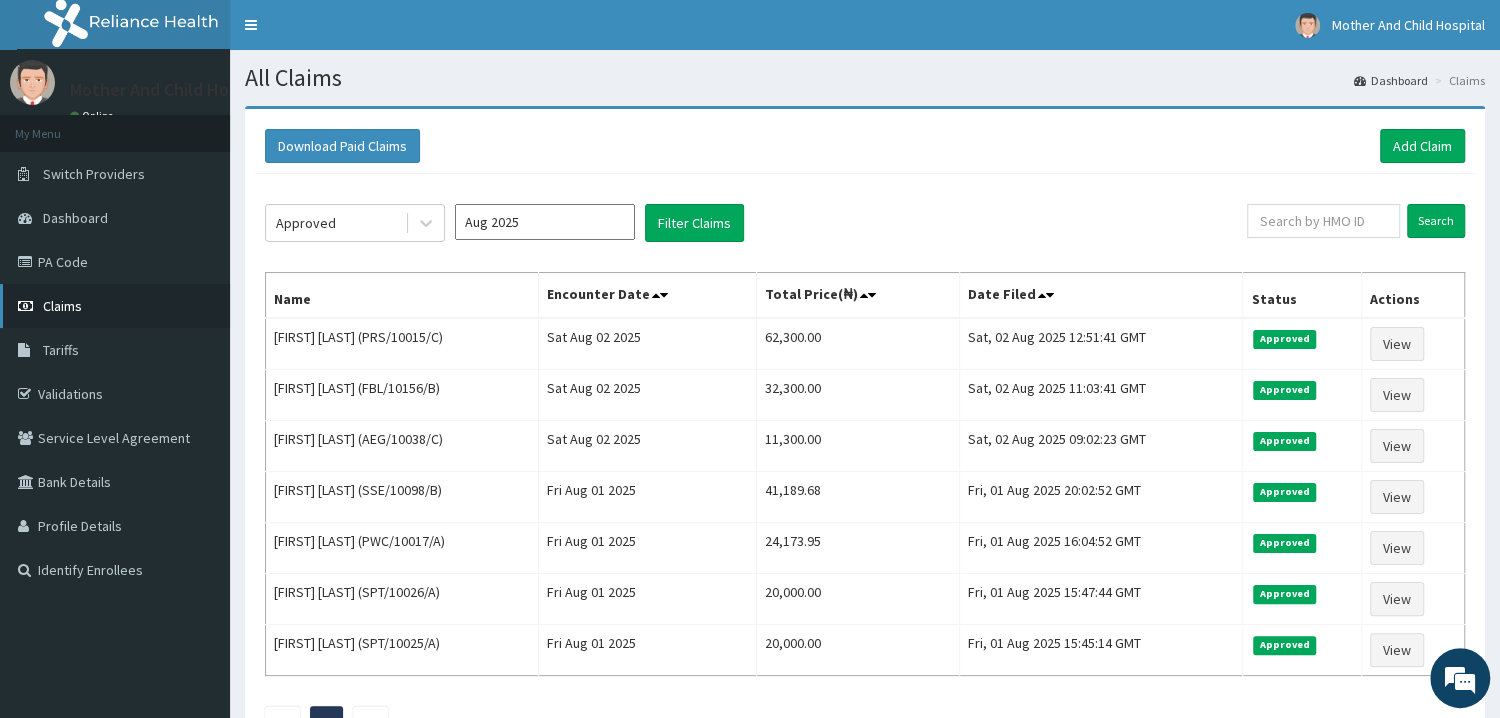 click on "Claims" at bounding box center (62, 306) 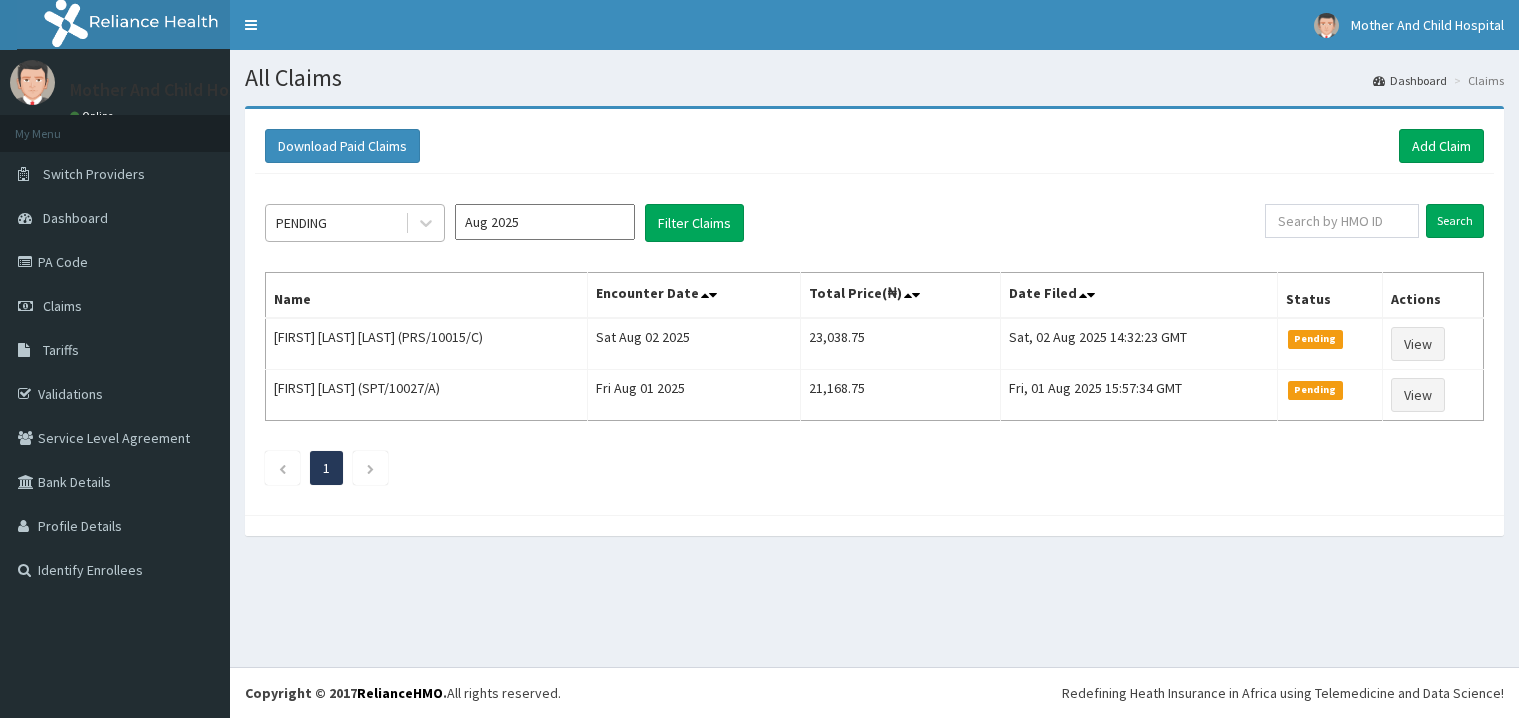 scroll, scrollTop: 0, scrollLeft: 0, axis: both 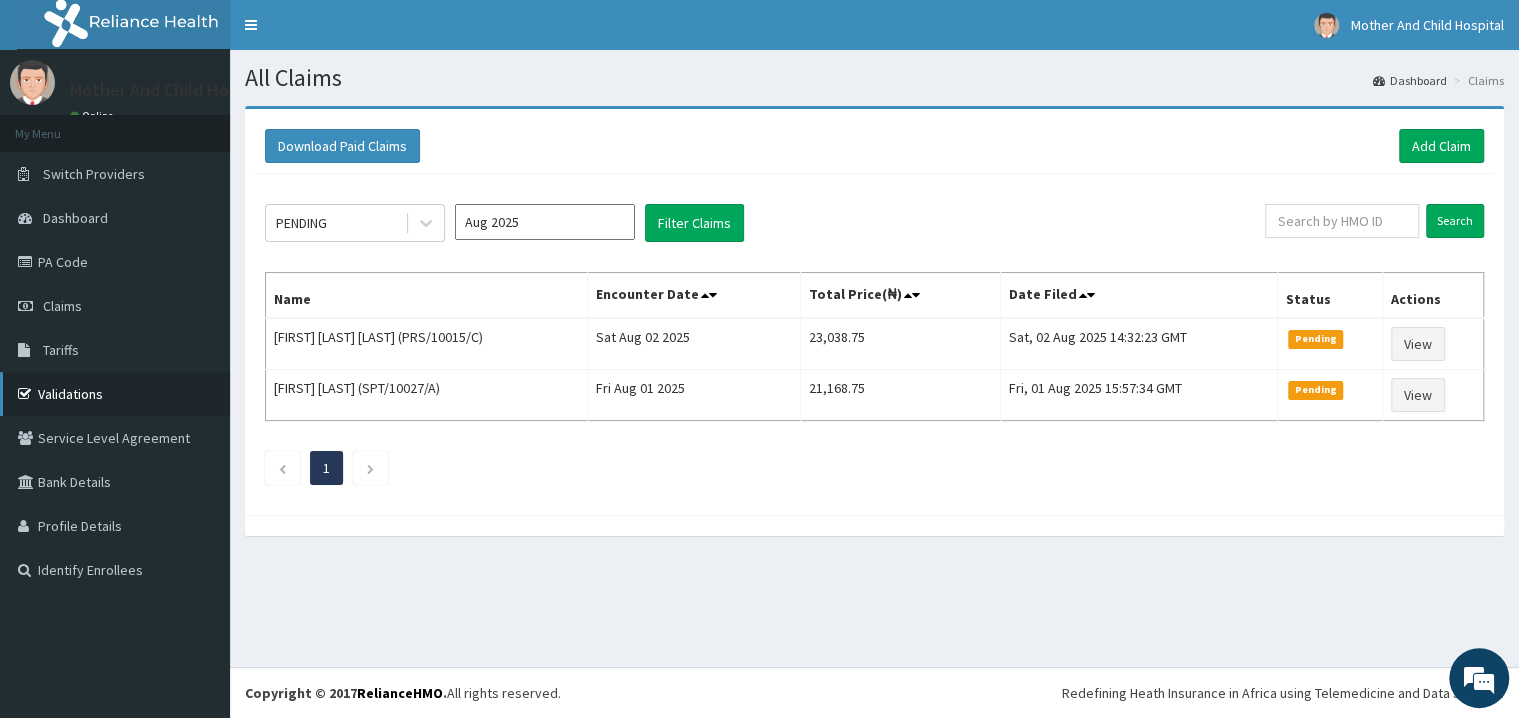 click on "Validations" at bounding box center [115, 394] 